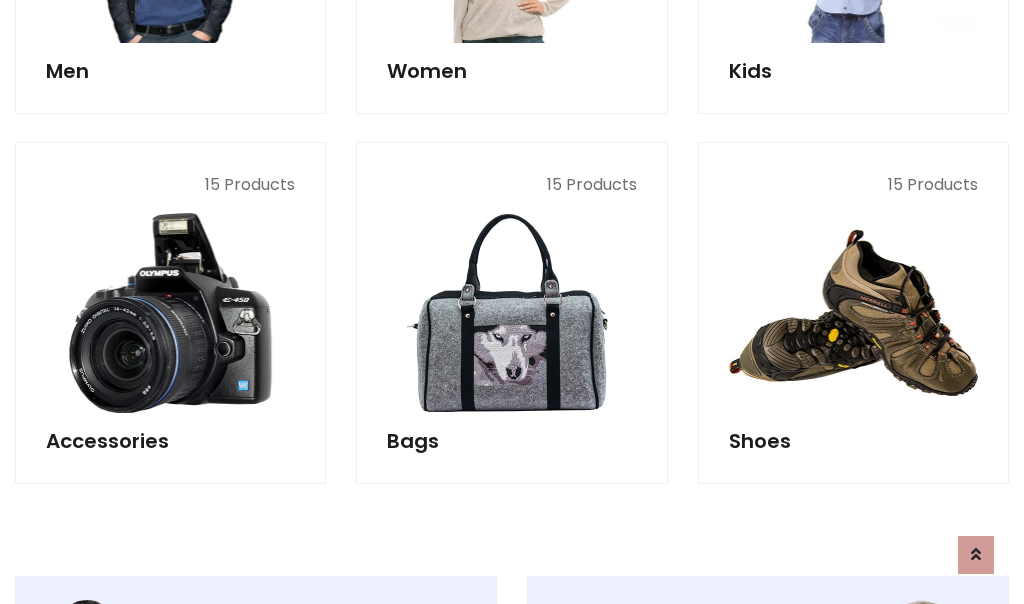 scroll, scrollTop: 853, scrollLeft: 0, axis: vertical 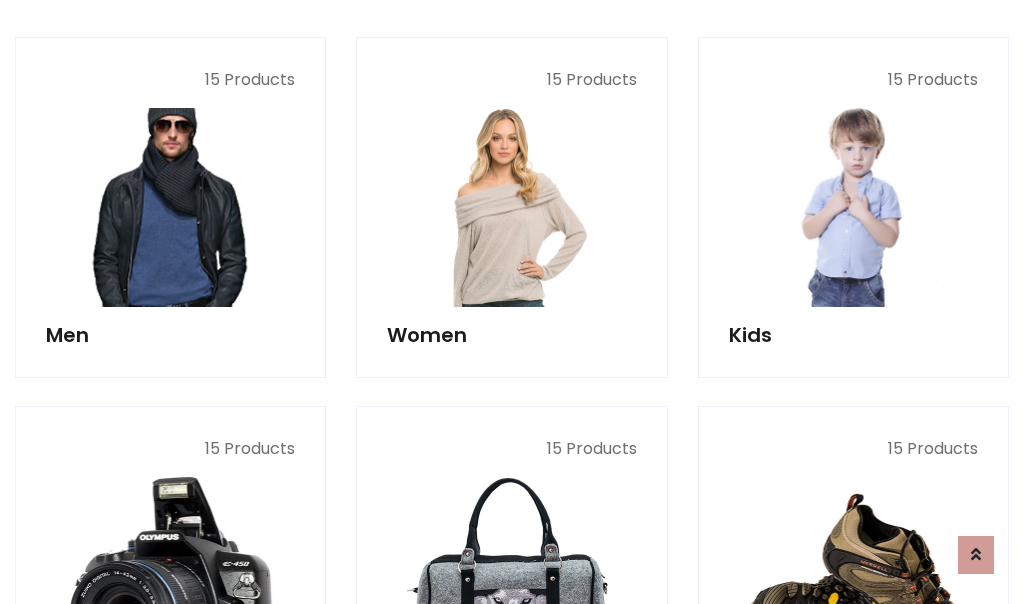 click at bounding box center (170, 207) 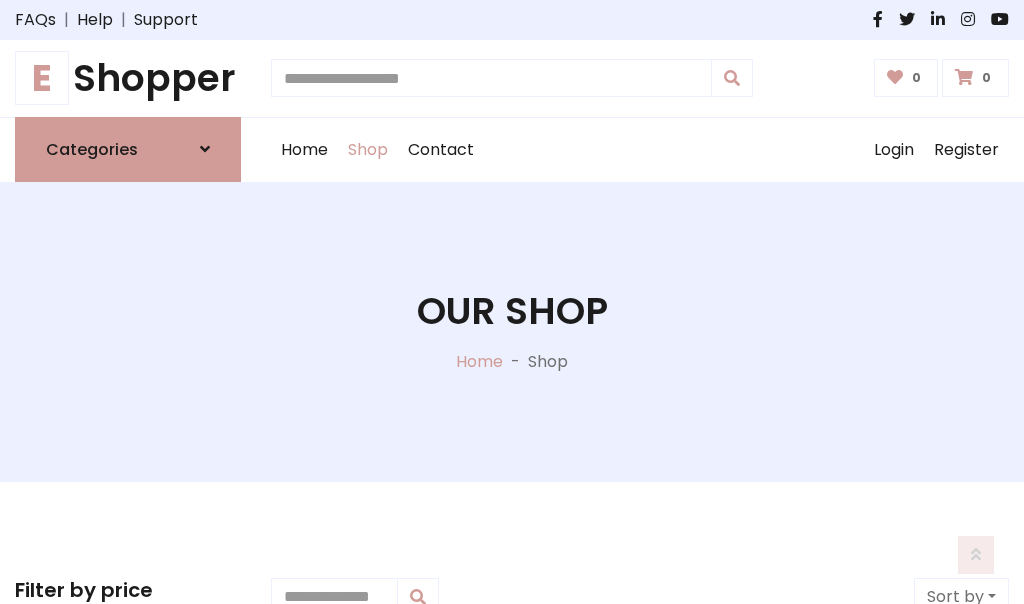 scroll, scrollTop: 807, scrollLeft: 0, axis: vertical 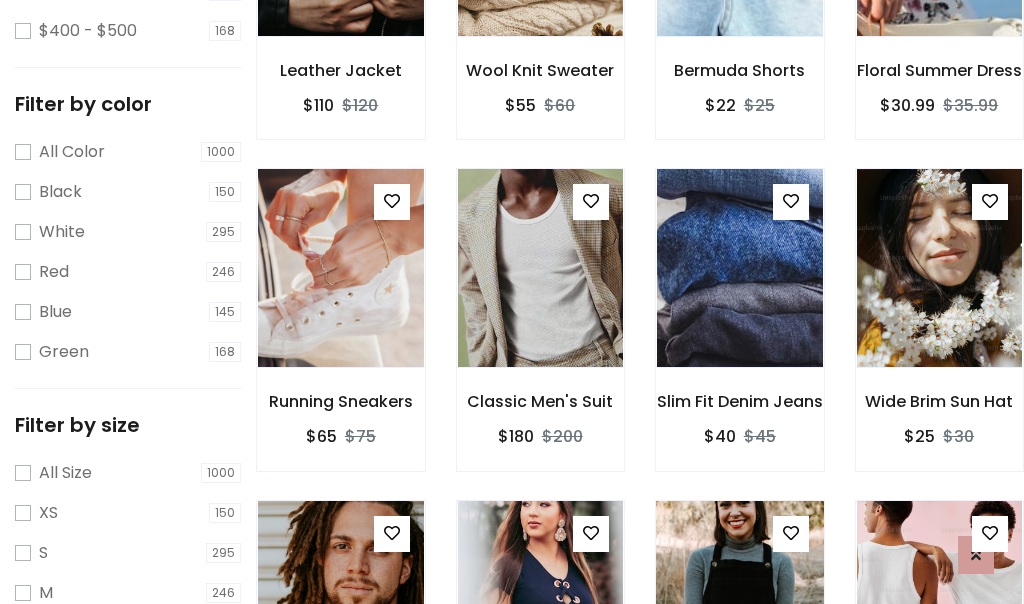 click at bounding box center [739, 600] 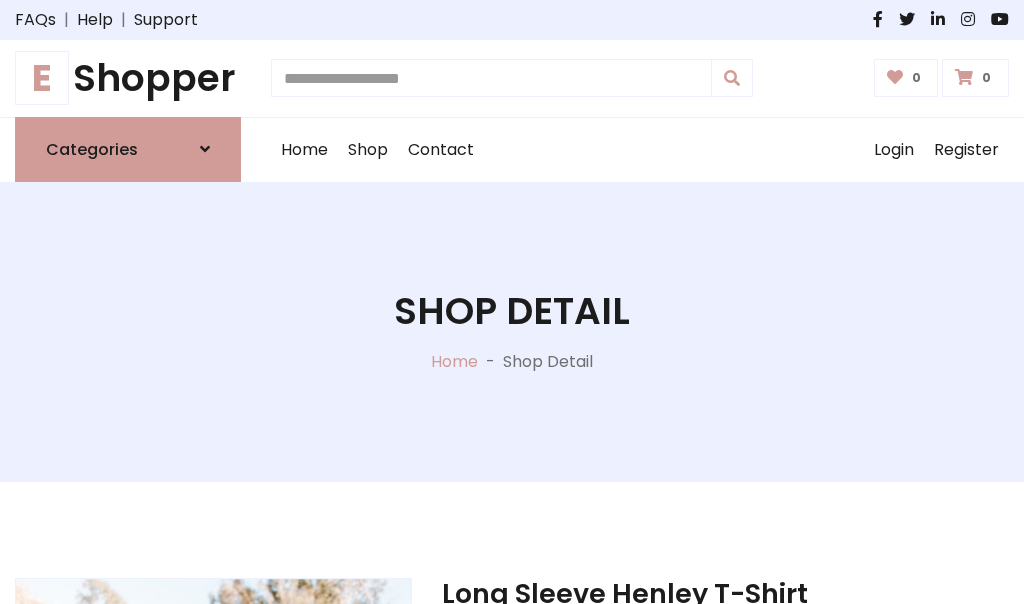 scroll, scrollTop: 0, scrollLeft: 0, axis: both 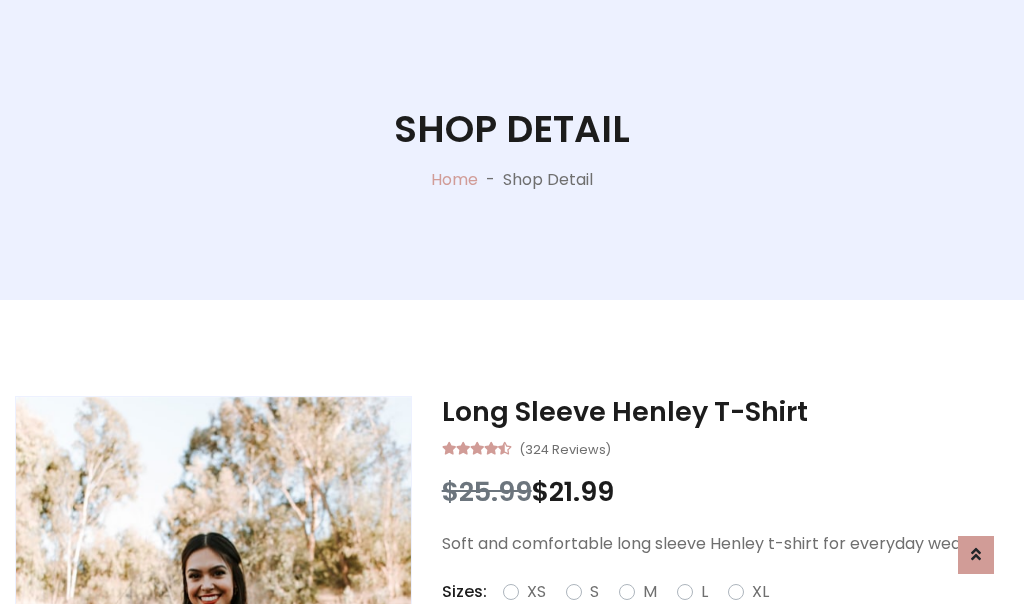 click on "Red" at bounding box center (732, 616) 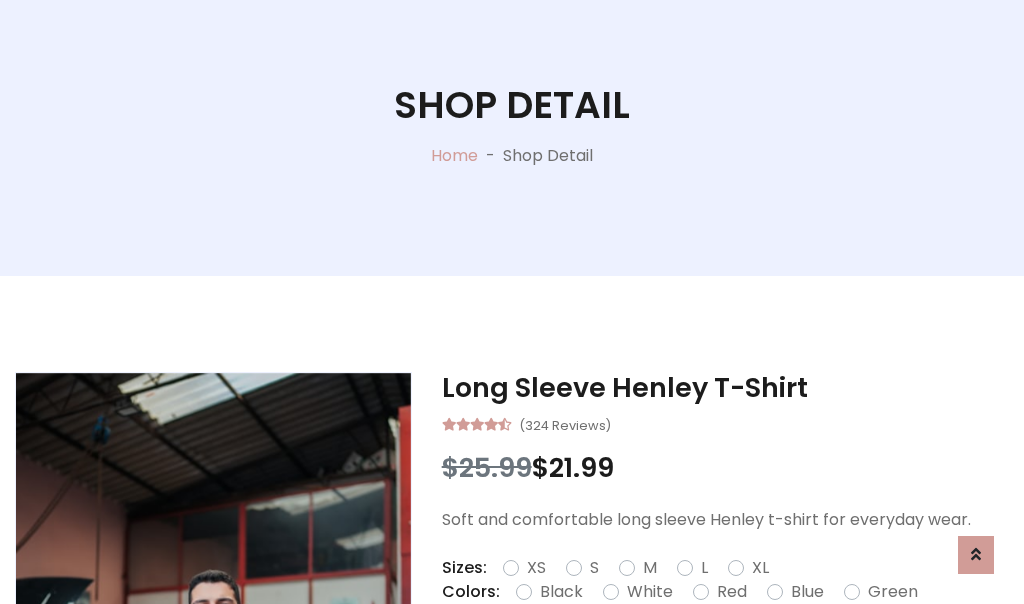 click on "Add To Cart" at bounding box center (663, 655) 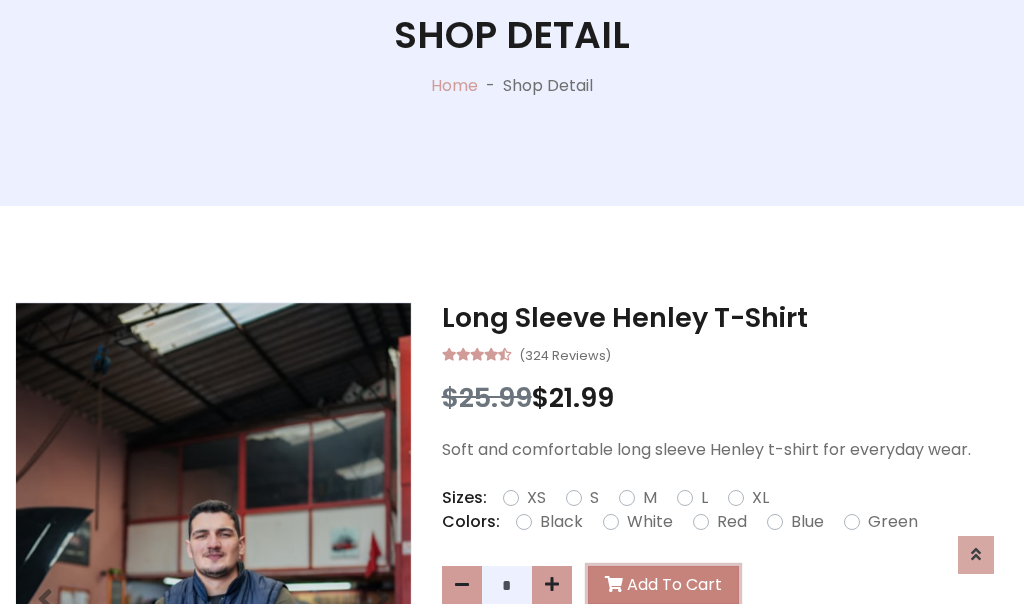 scroll, scrollTop: 0, scrollLeft: 0, axis: both 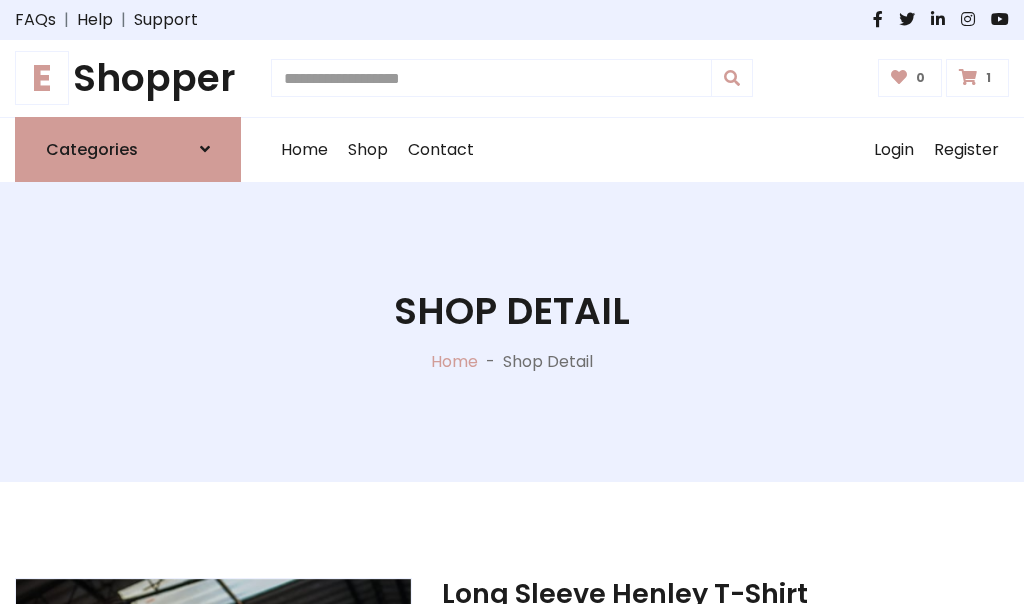 click at bounding box center [968, 77] 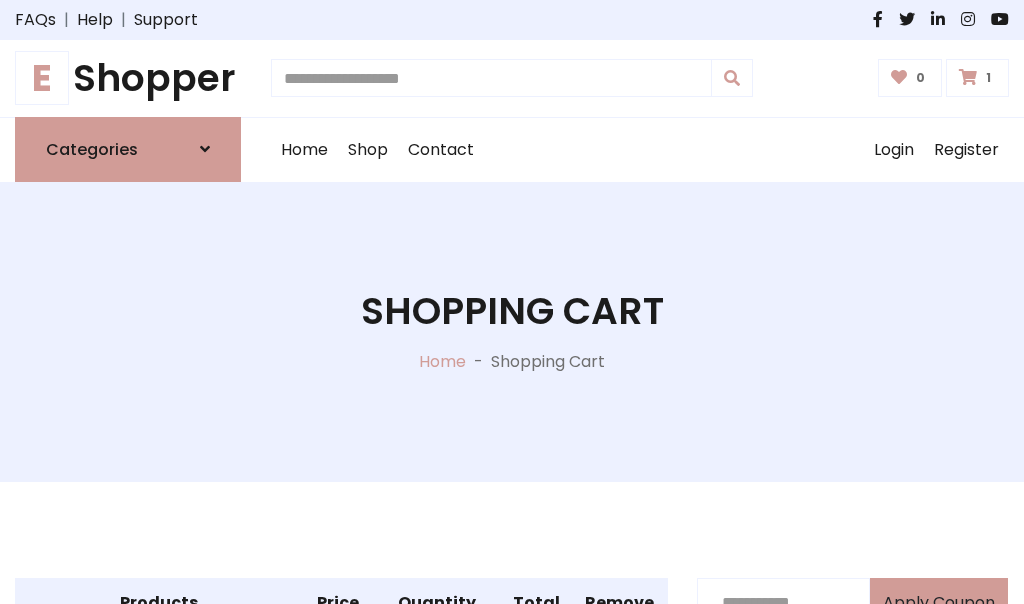 scroll, scrollTop: 474, scrollLeft: 0, axis: vertical 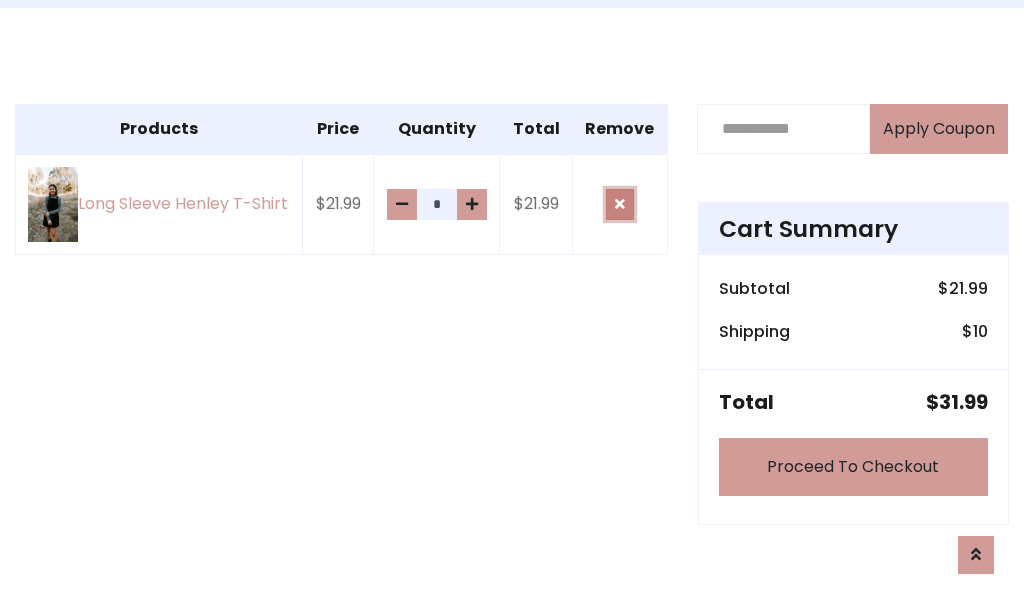 click at bounding box center (620, 204) 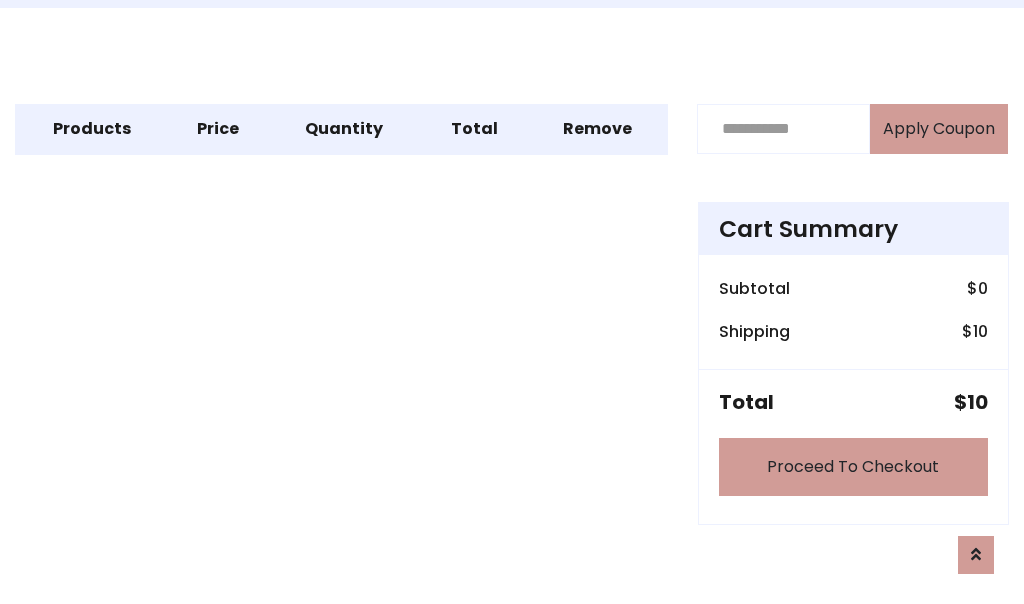 scroll, scrollTop: 247, scrollLeft: 0, axis: vertical 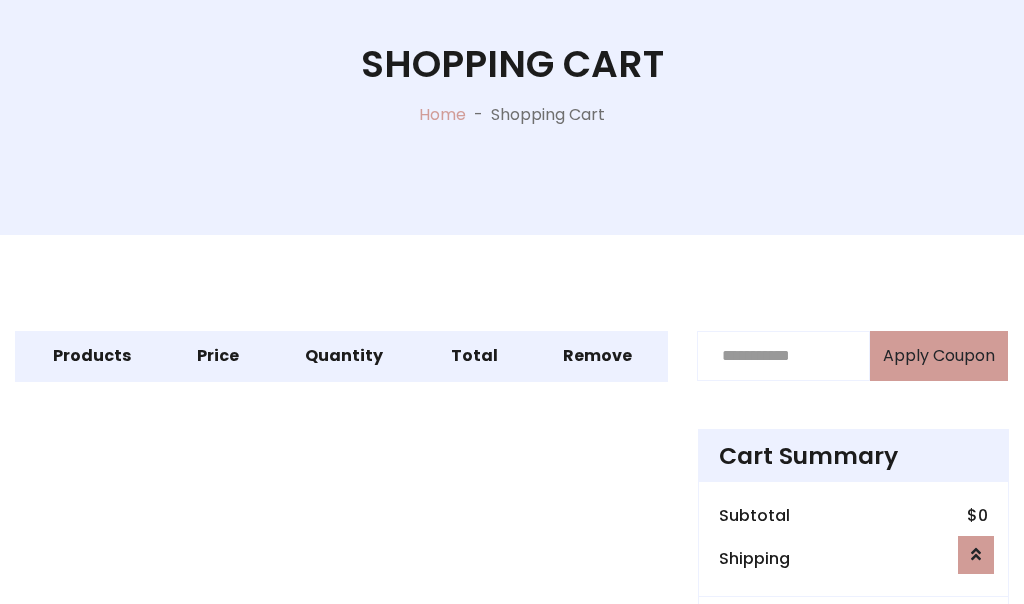 click on "Proceed To Checkout" at bounding box center (853, 694) 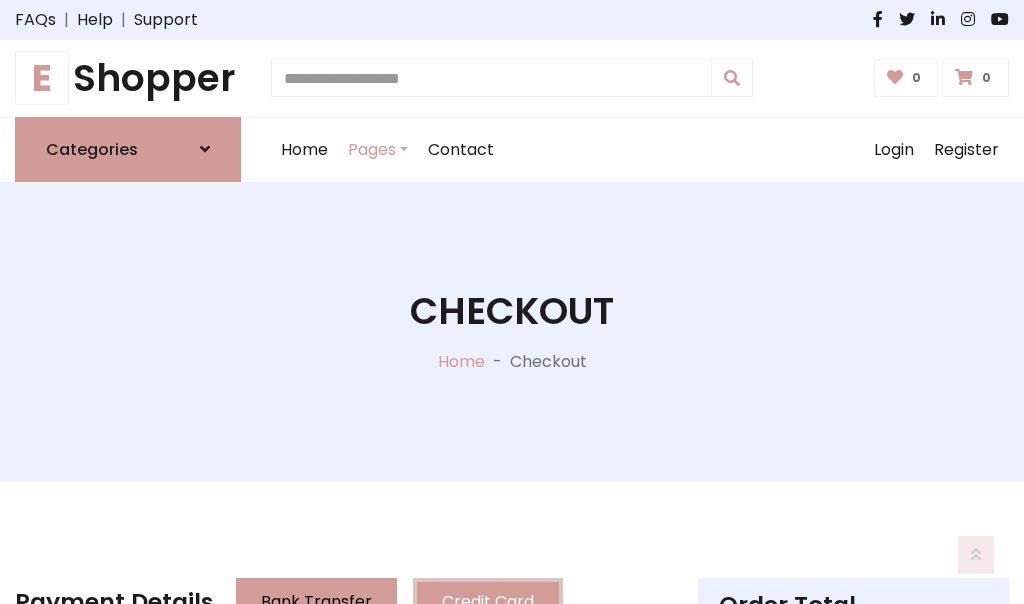 scroll, scrollTop: 137, scrollLeft: 0, axis: vertical 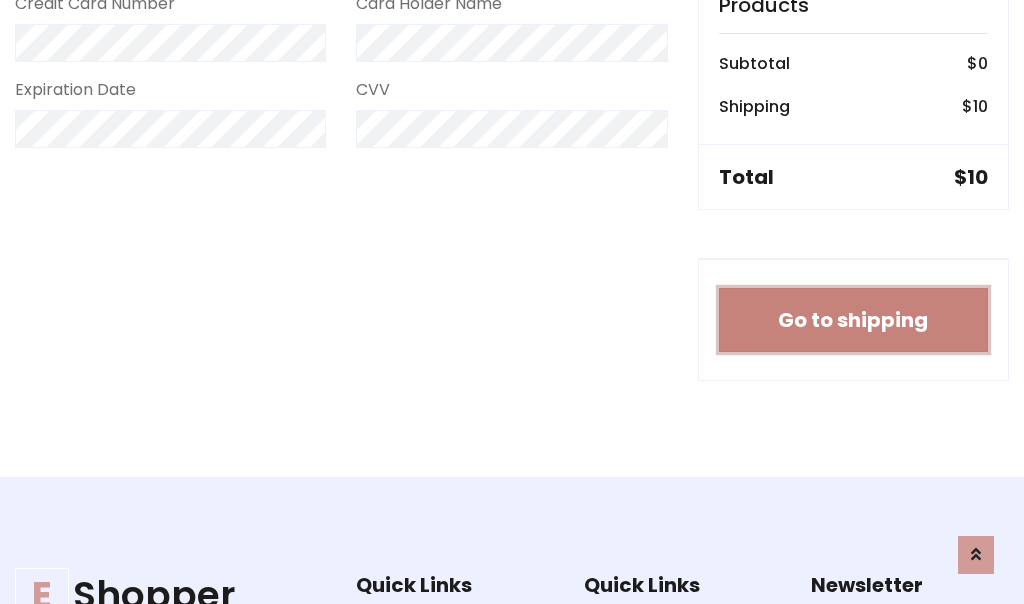 click on "Go to shipping" at bounding box center (853, 320) 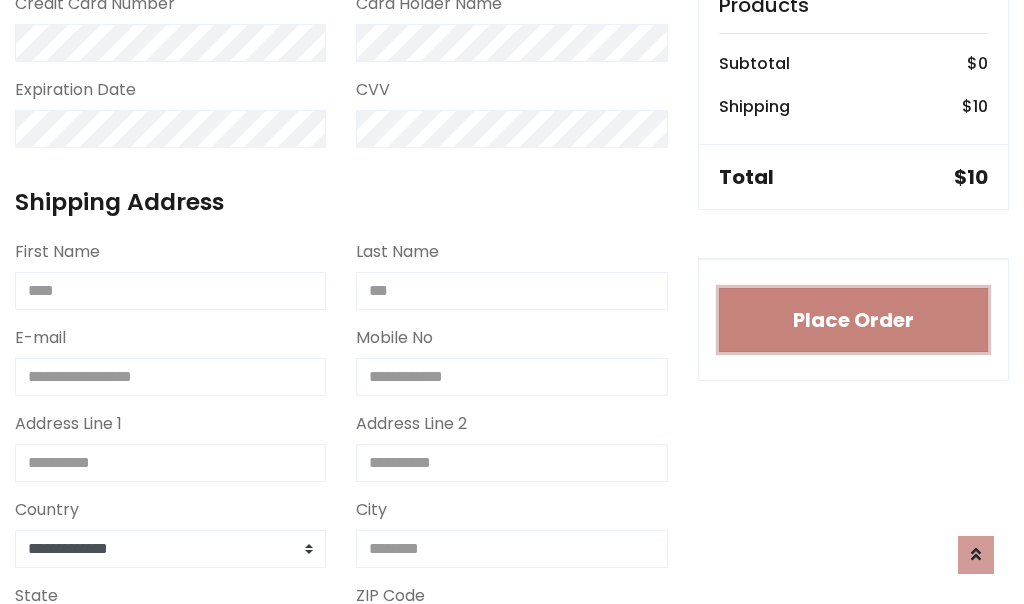 type 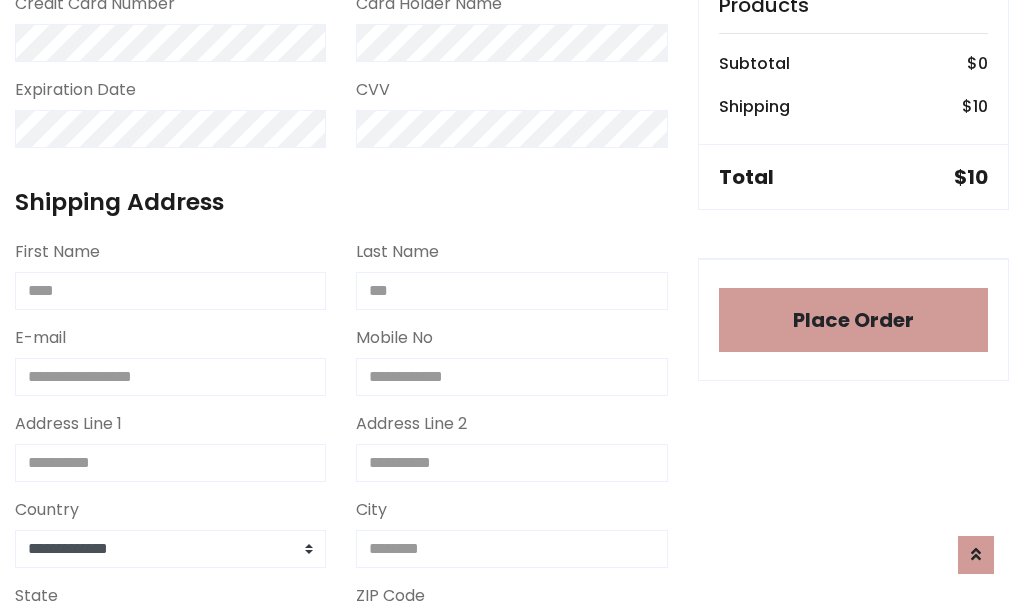 scroll, scrollTop: 1216, scrollLeft: 0, axis: vertical 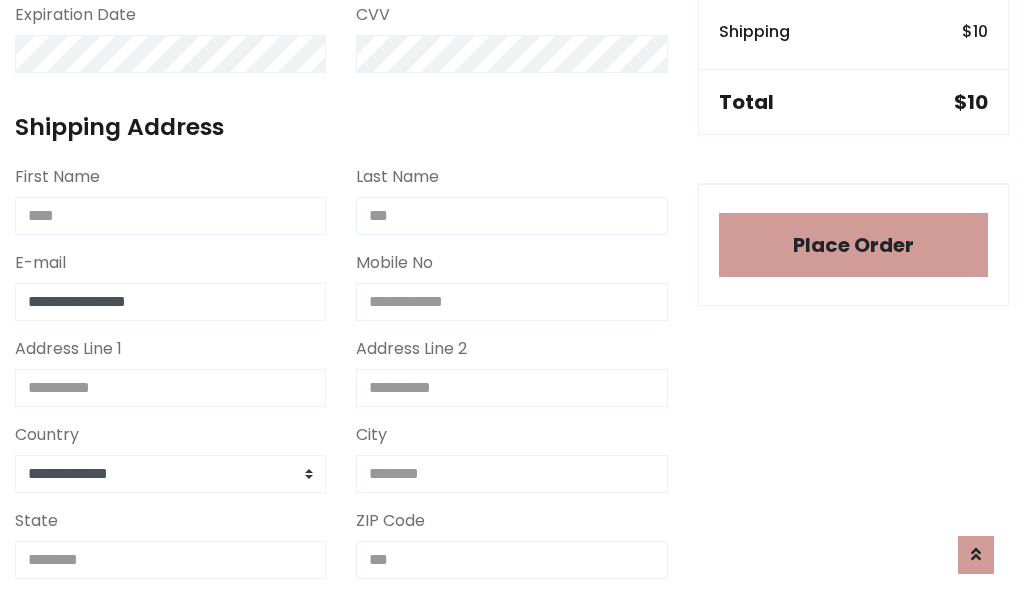 type on "**********" 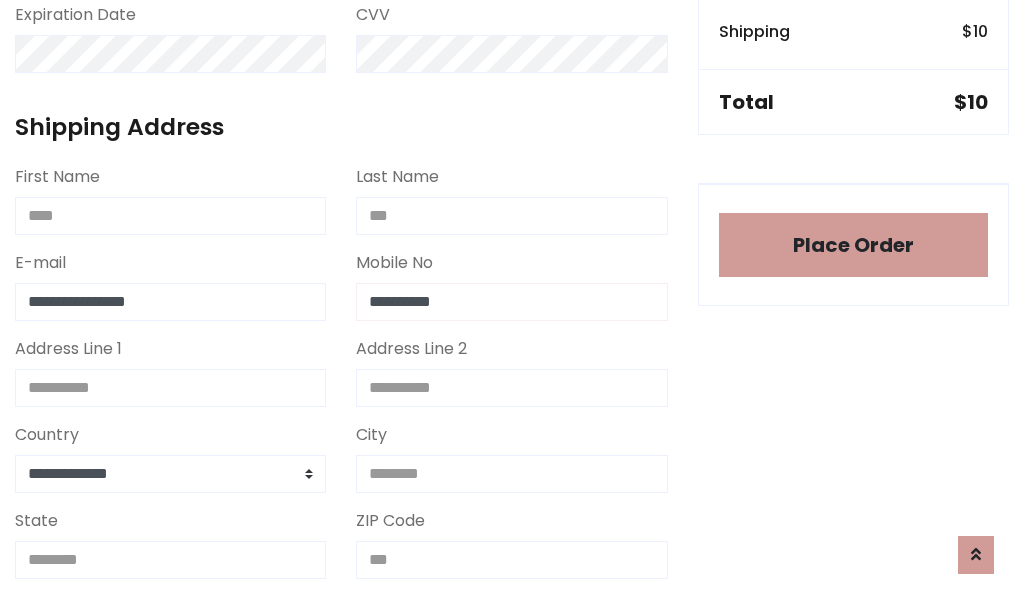 type on "**********" 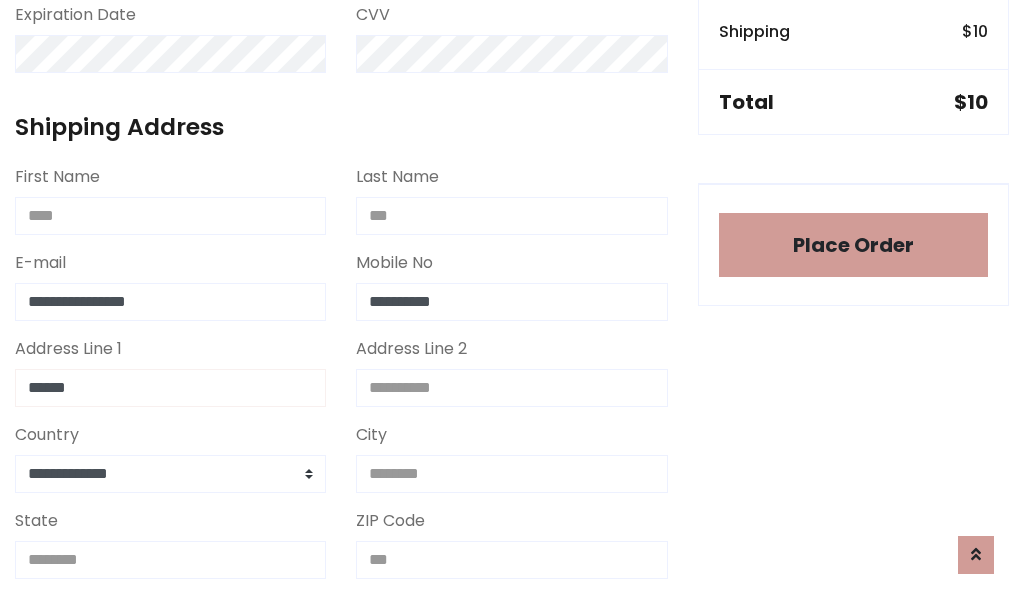type on "******" 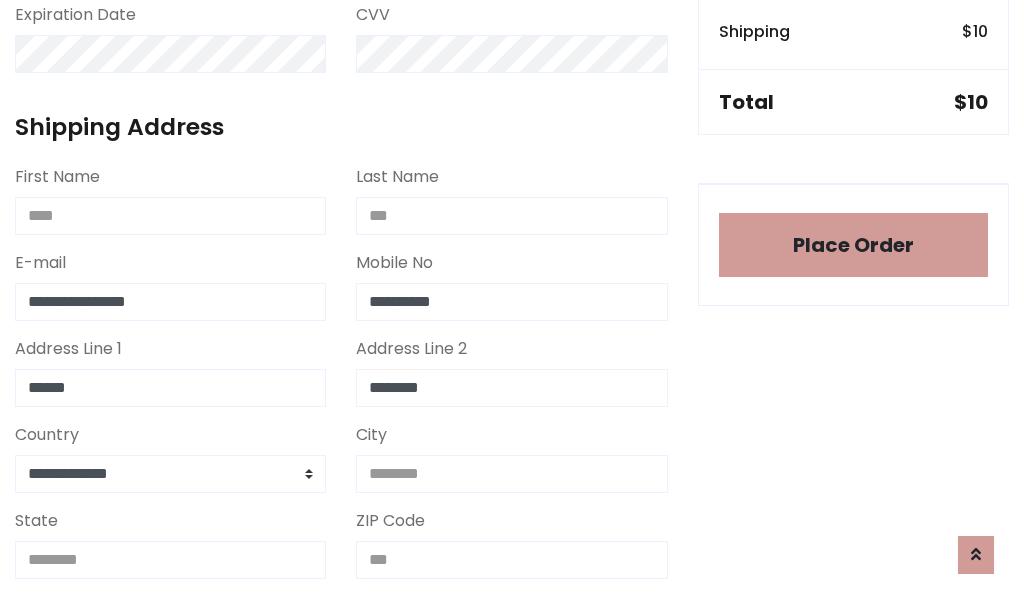 type on "********" 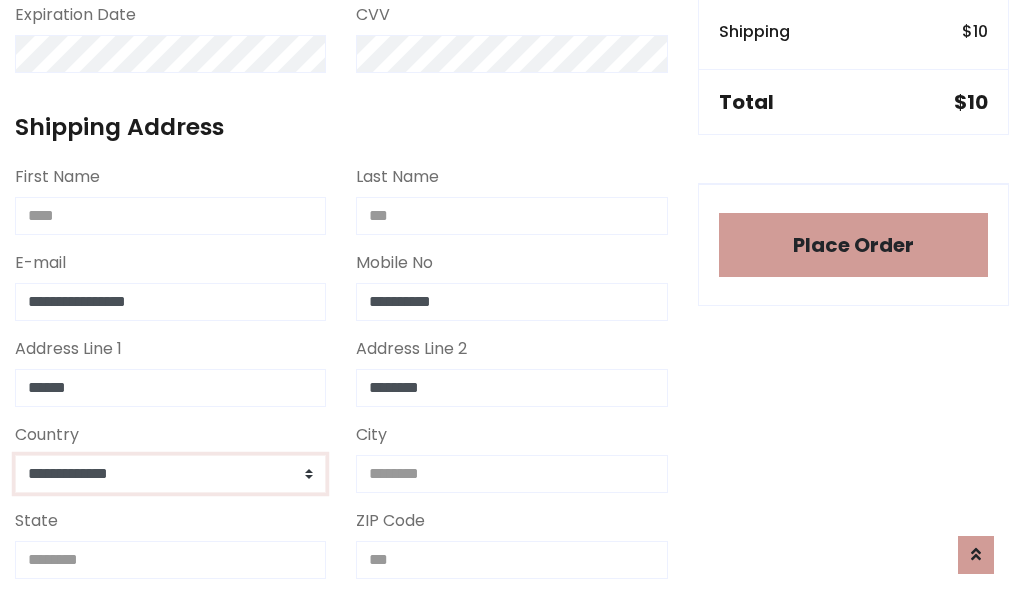 select on "*******" 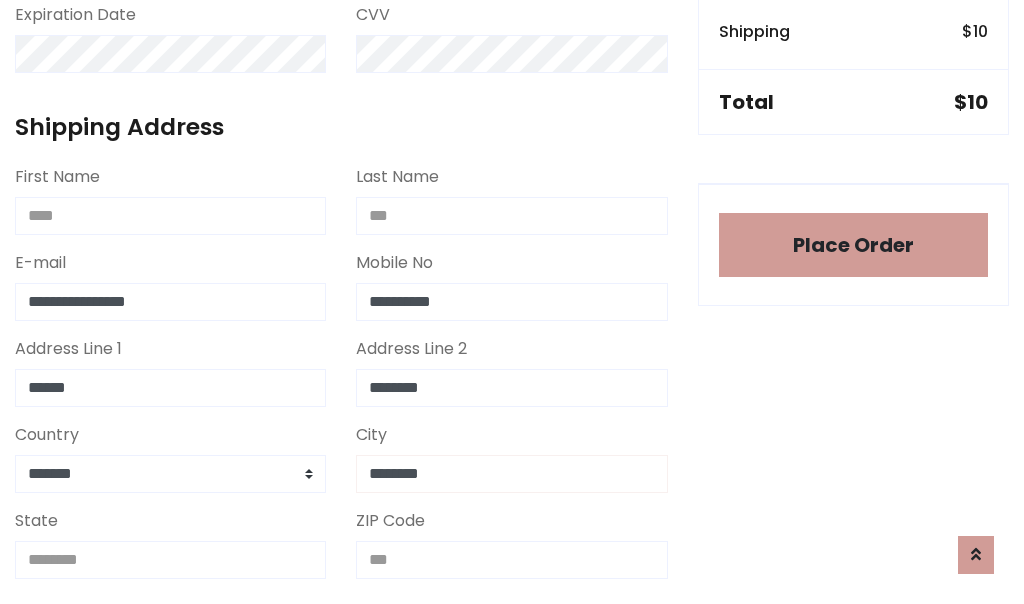 type on "********" 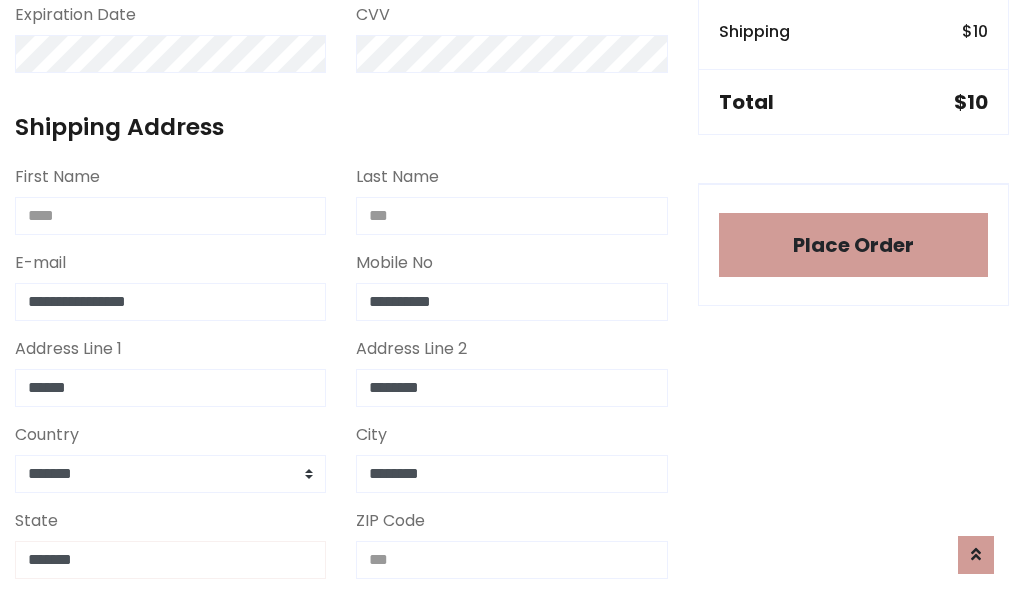 type on "*******" 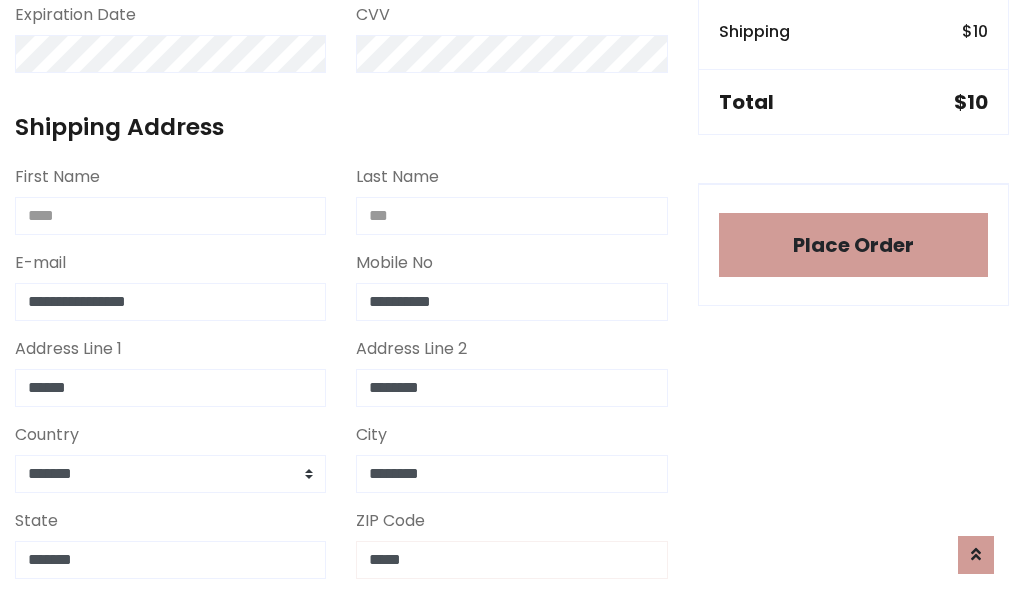 scroll, scrollTop: 403, scrollLeft: 0, axis: vertical 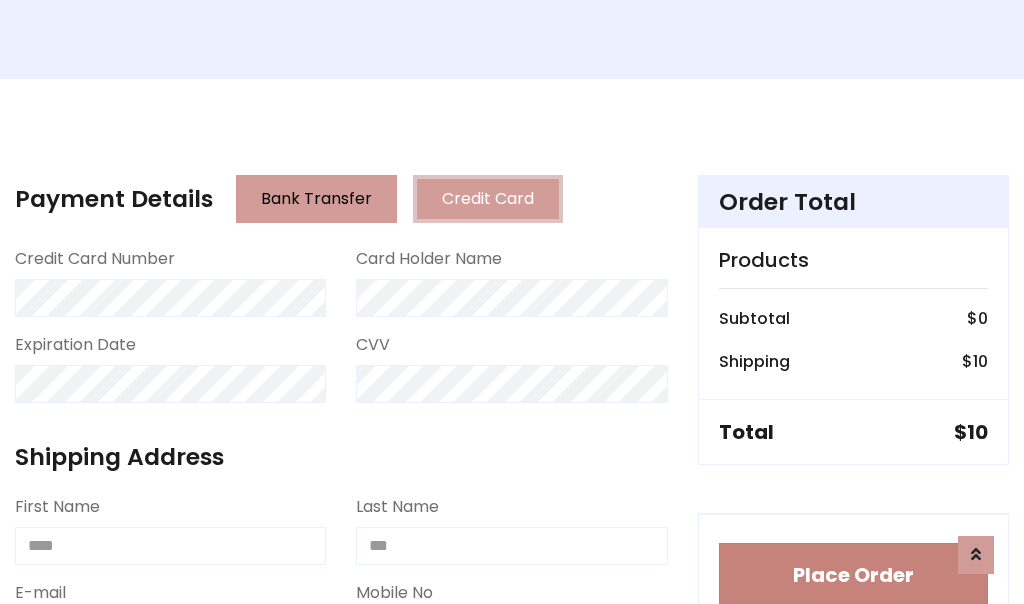 type on "*****" 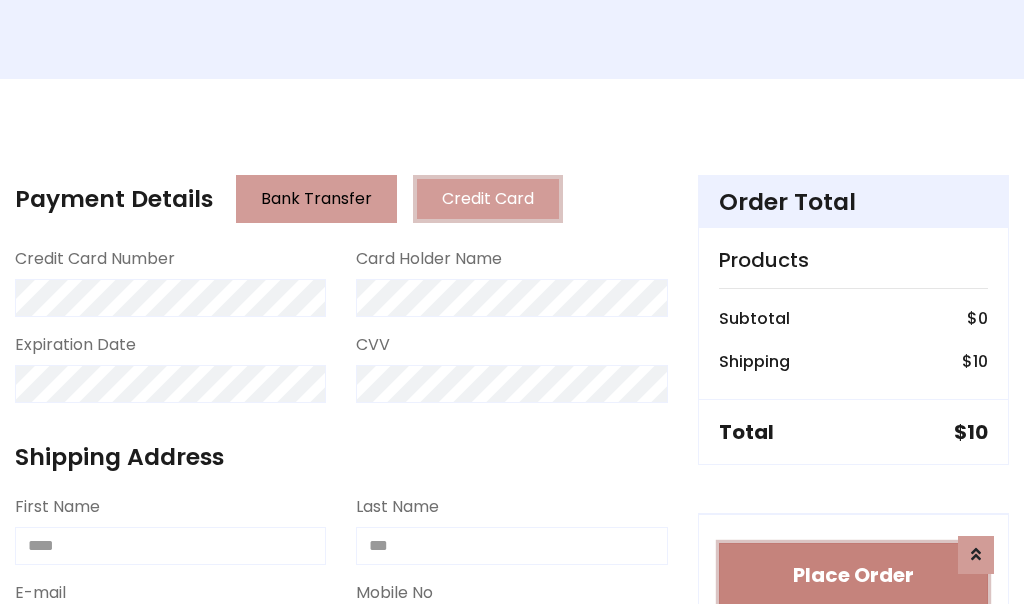 click on "Place Order" at bounding box center (853, 575) 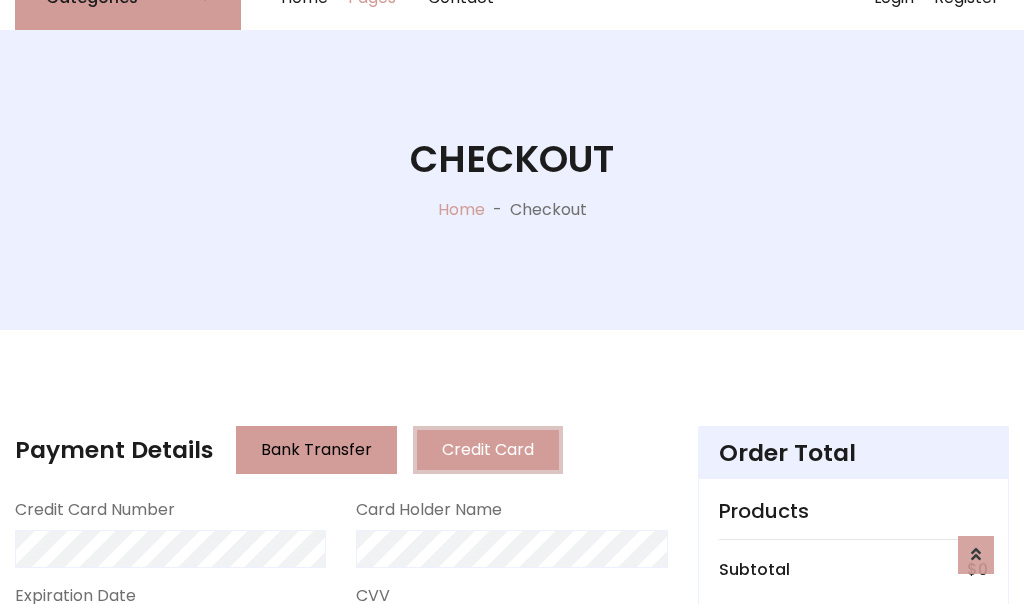 scroll, scrollTop: 0, scrollLeft: 0, axis: both 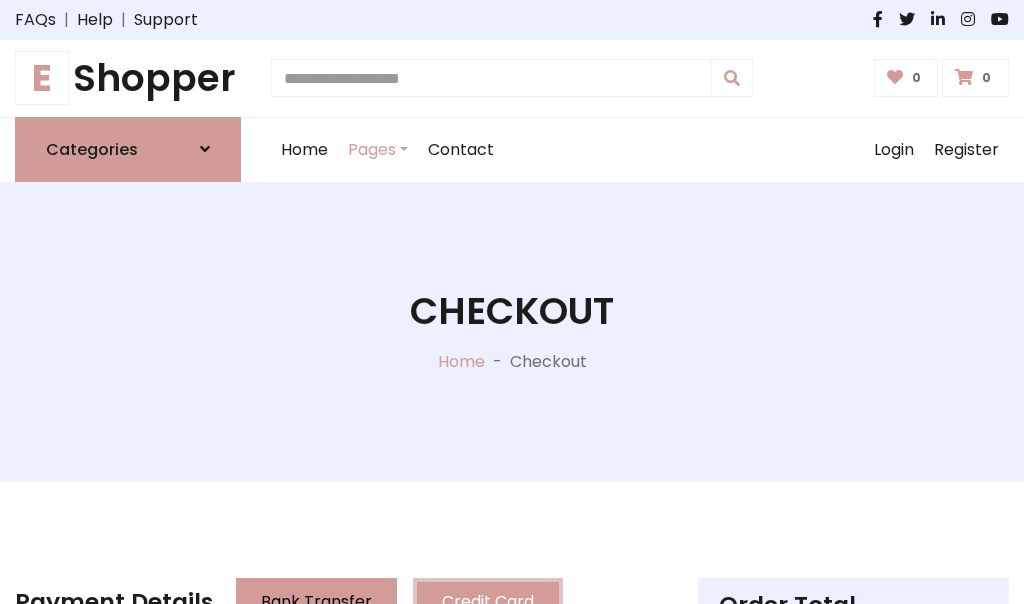 click on "E Shopper" at bounding box center [128, 78] 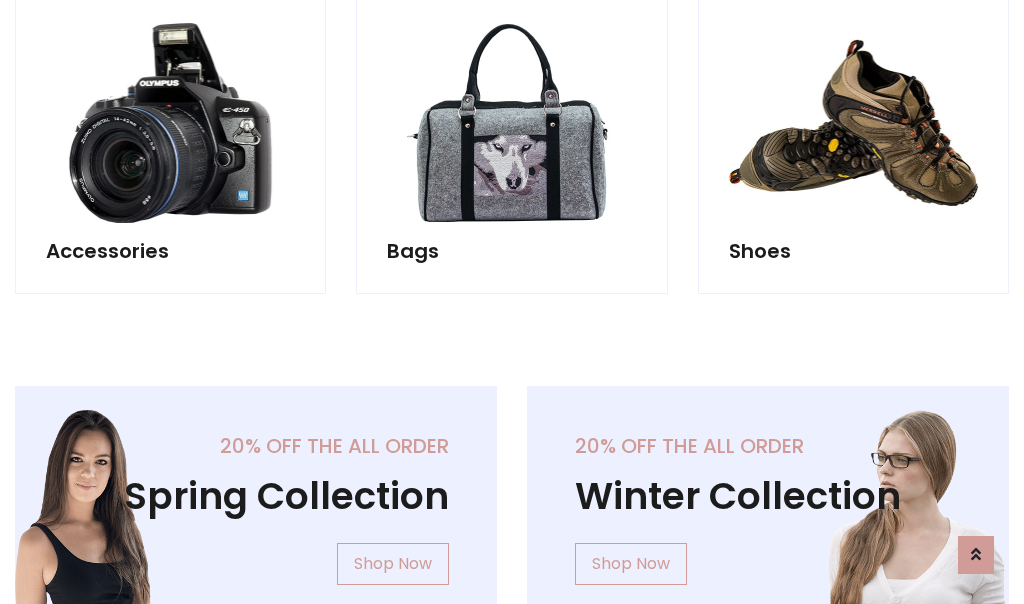 scroll, scrollTop: 770, scrollLeft: 0, axis: vertical 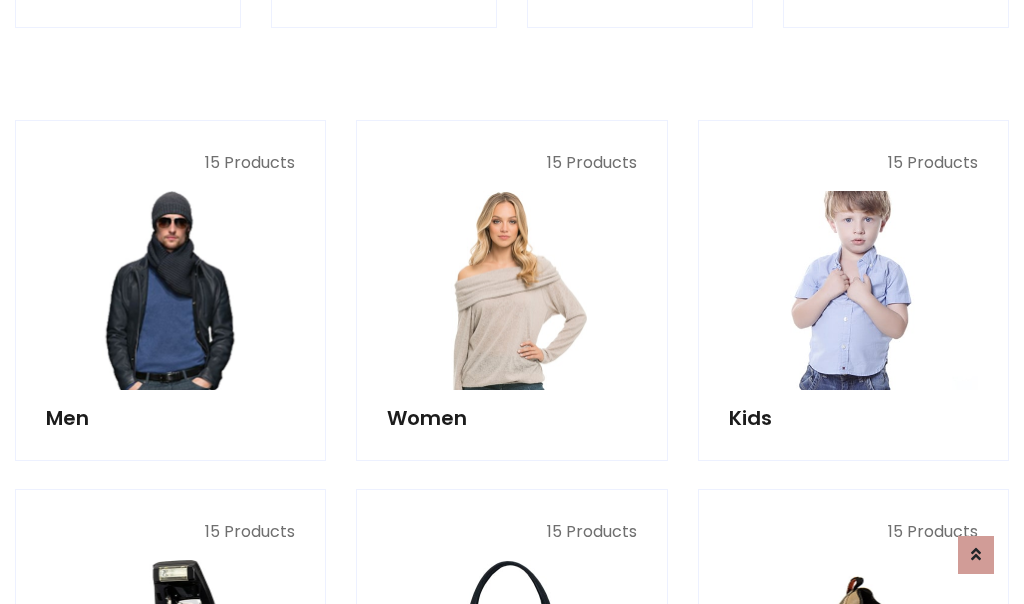 click at bounding box center (853, 290) 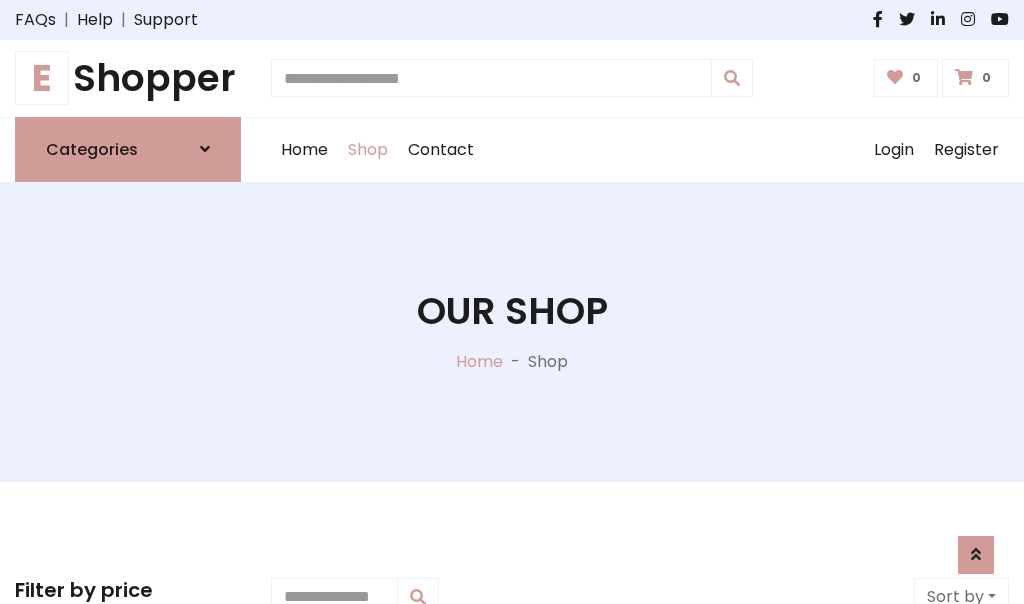 scroll, scrollTop: 549, scrollLeft: 0, axis: vertical 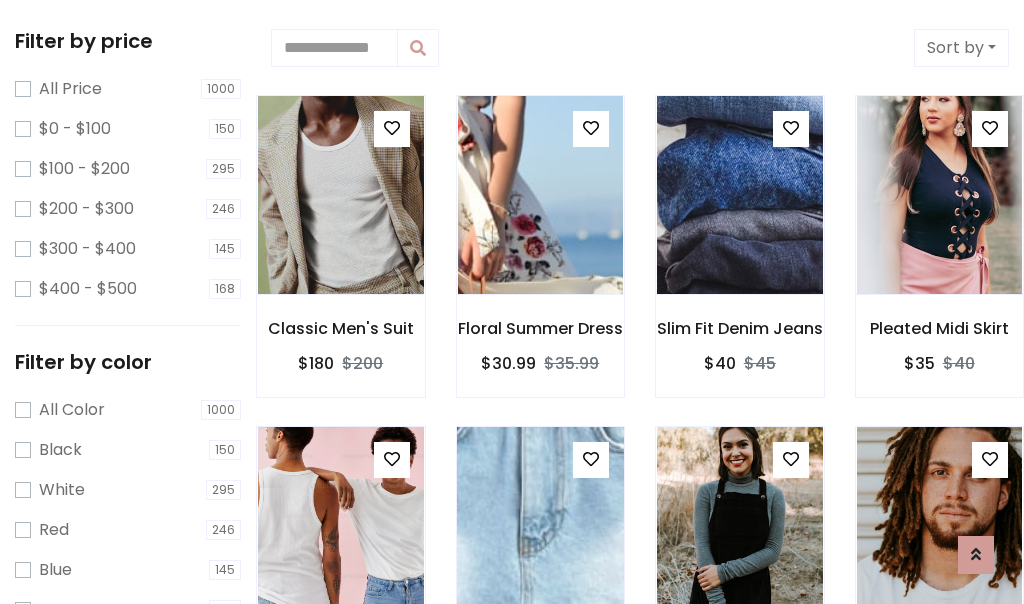 click at bounding box center [591, 459] 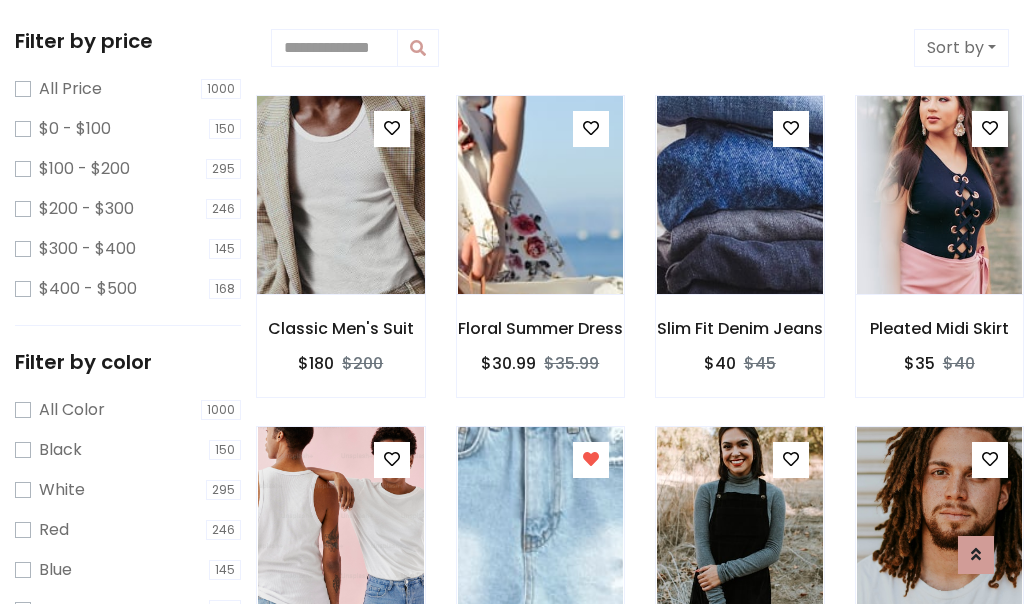 click at bounding box center (340, 195) 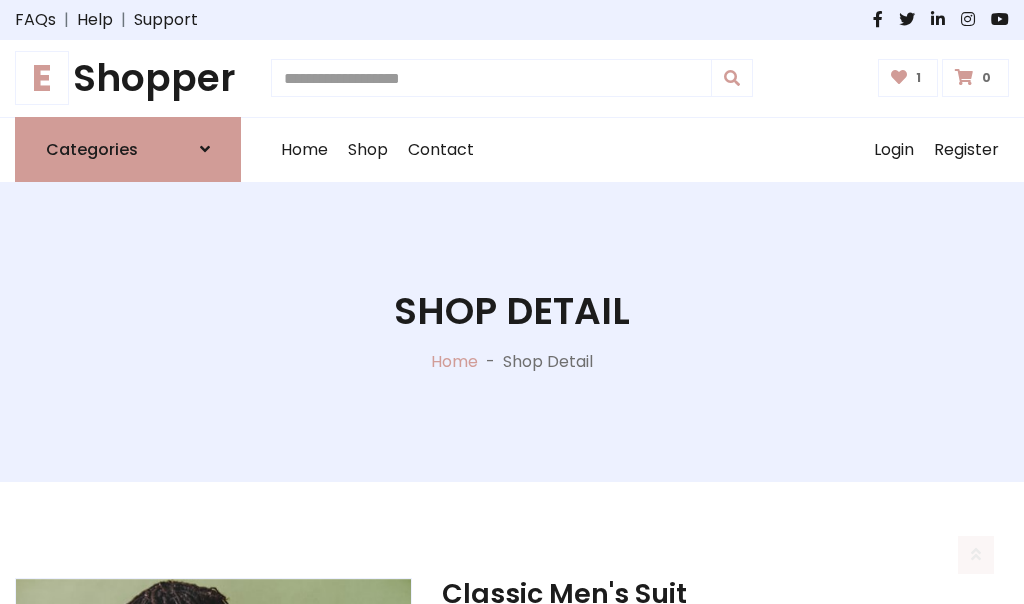 scroll, scrollTop: 262, scrollLeft: 0, axis: vertical 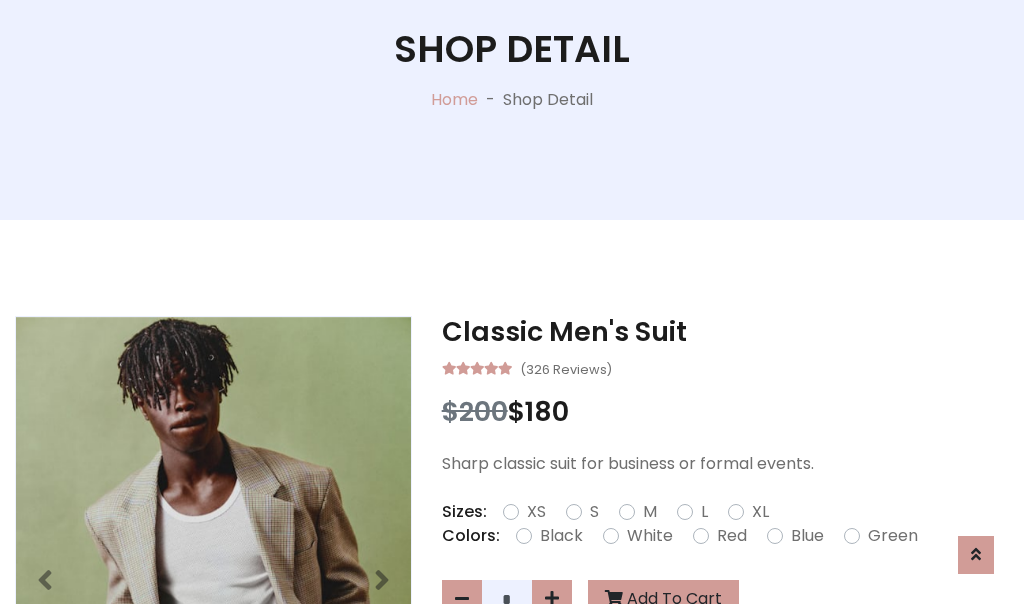 click on "XL" at bounding box center (760, 512) 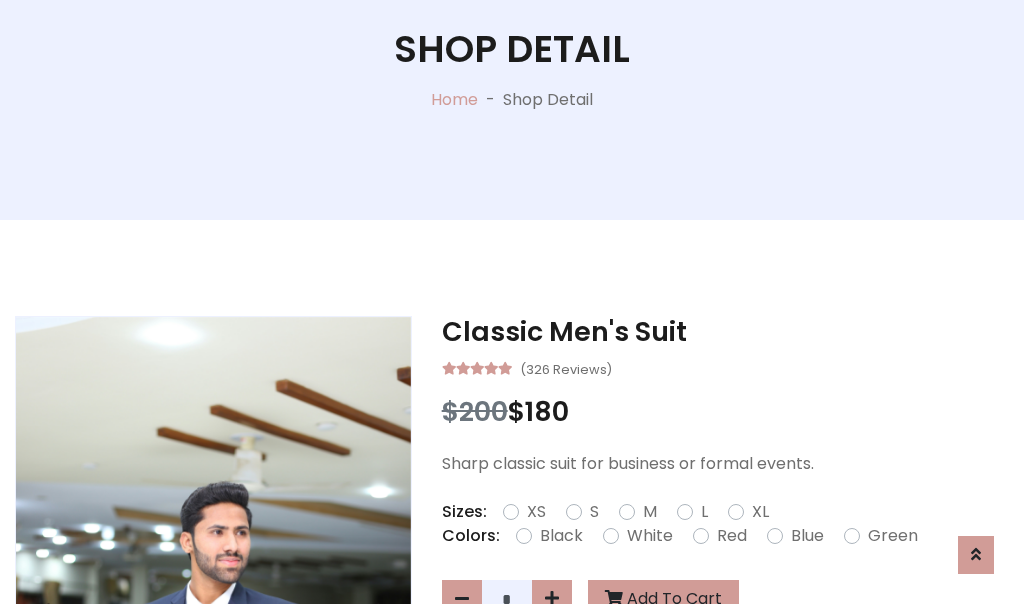 click on "Black" at bounding box center (561, 536) 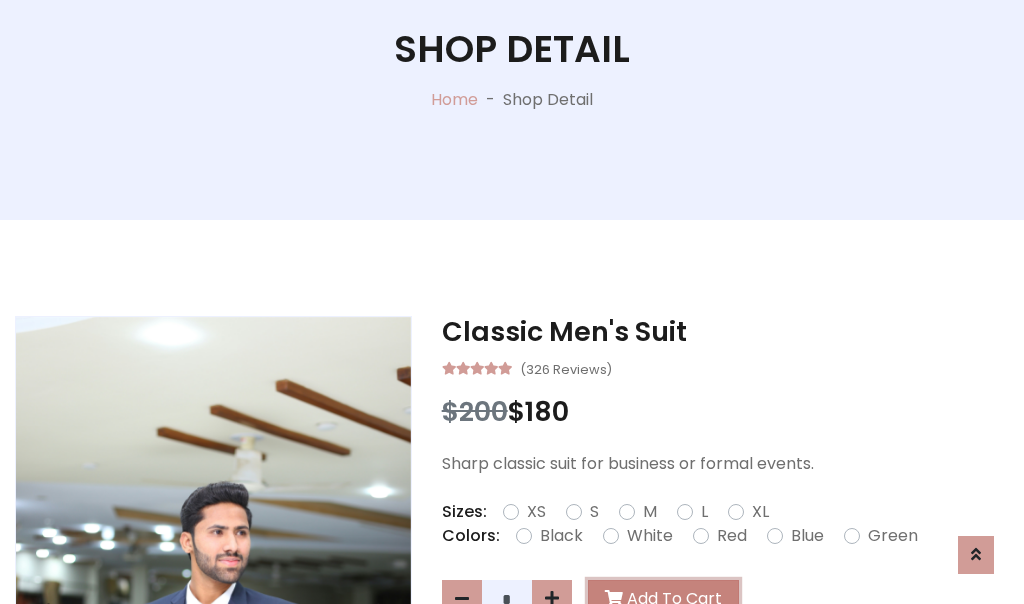 click on "Add To Cart" at bounding box center (663, 599) 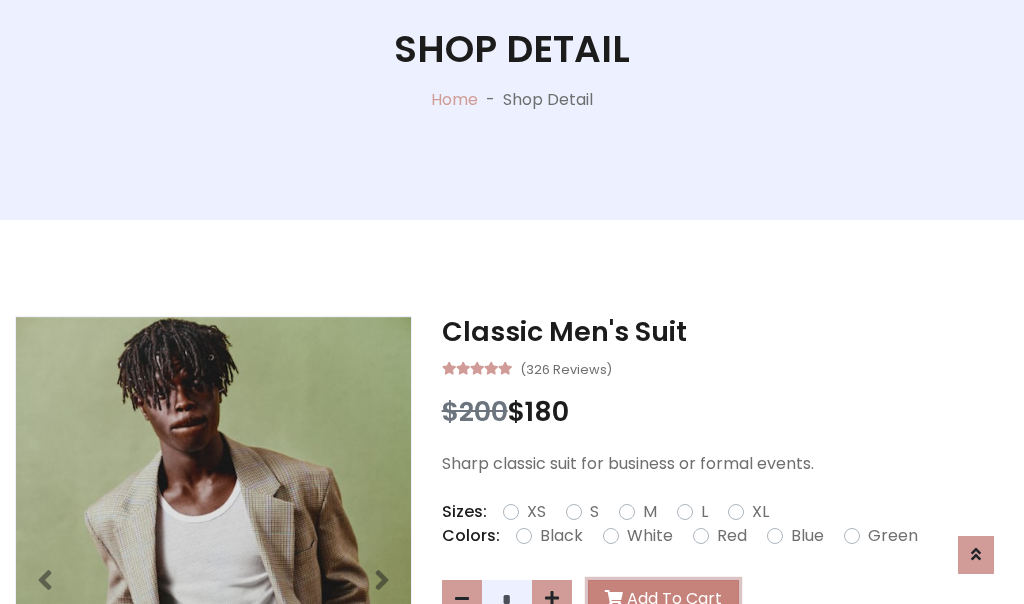 scroll, scrollTop: 0, scrollLeft: 0, axis: both 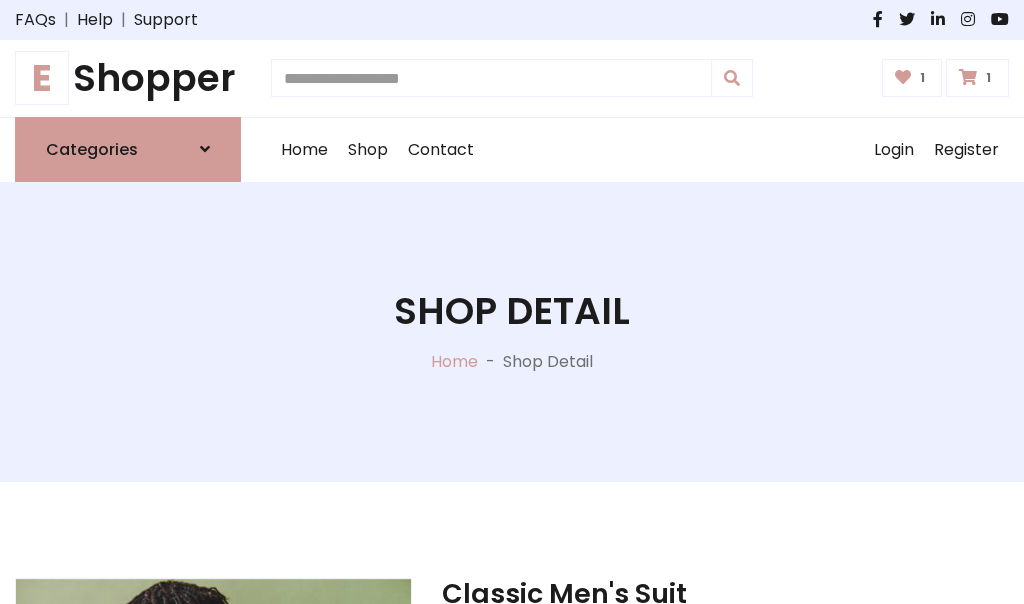 click at bounding box center [968, 77] 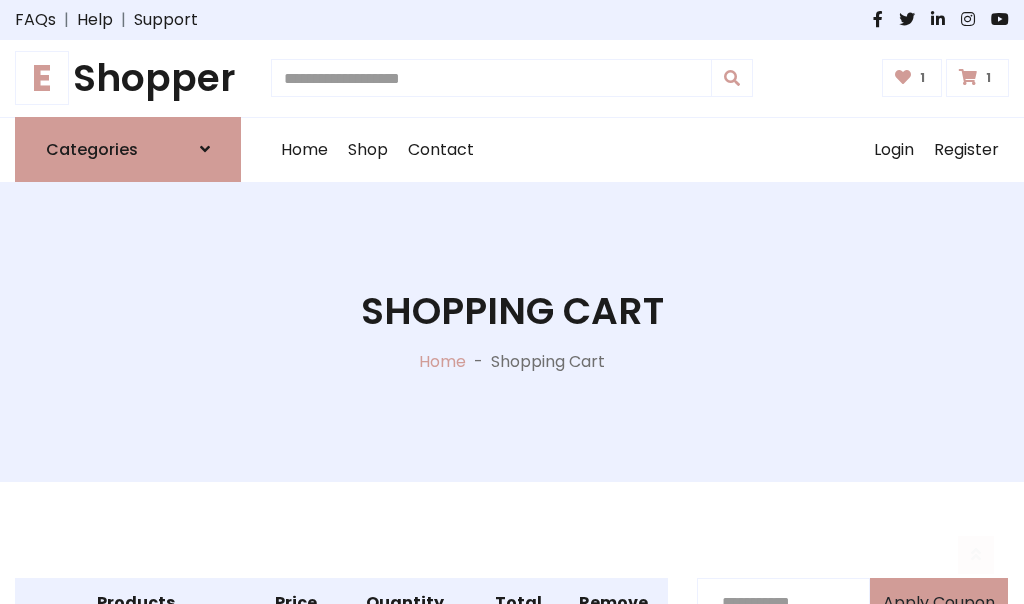 scroll, scrollTop: 570, scrollLeft: 0, axis: vertical 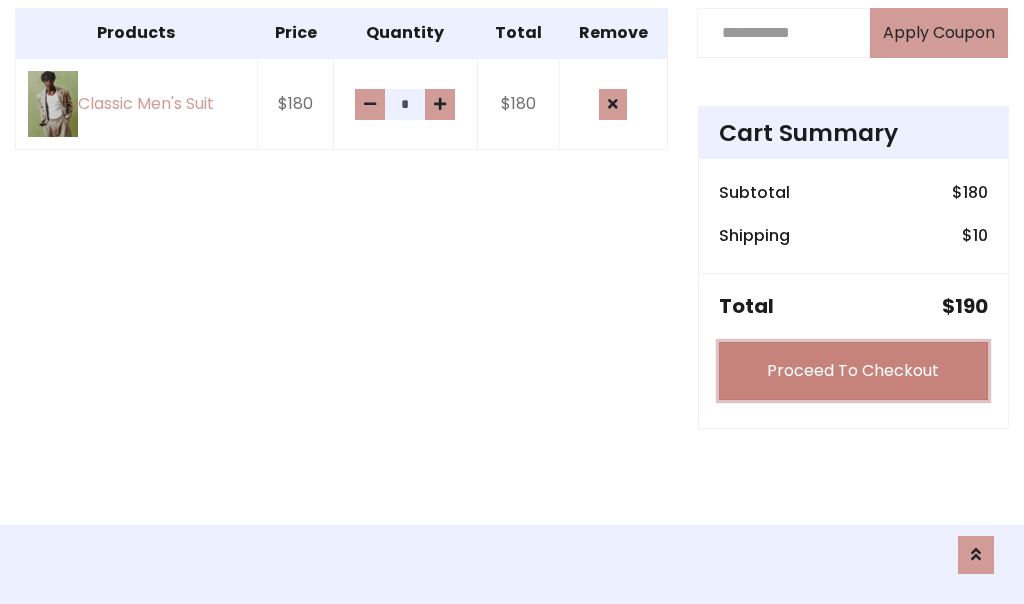 click on "Proceed To Checkout" at bounding box center [853, 371] 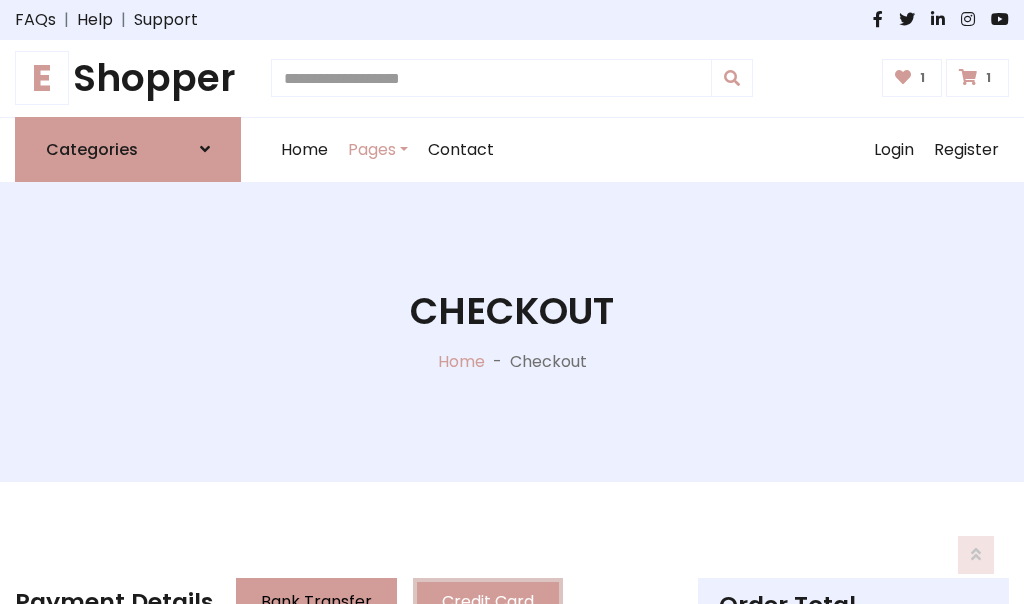 scroll, scrollTop: 201, scrollLeft: 0, axis: vertical 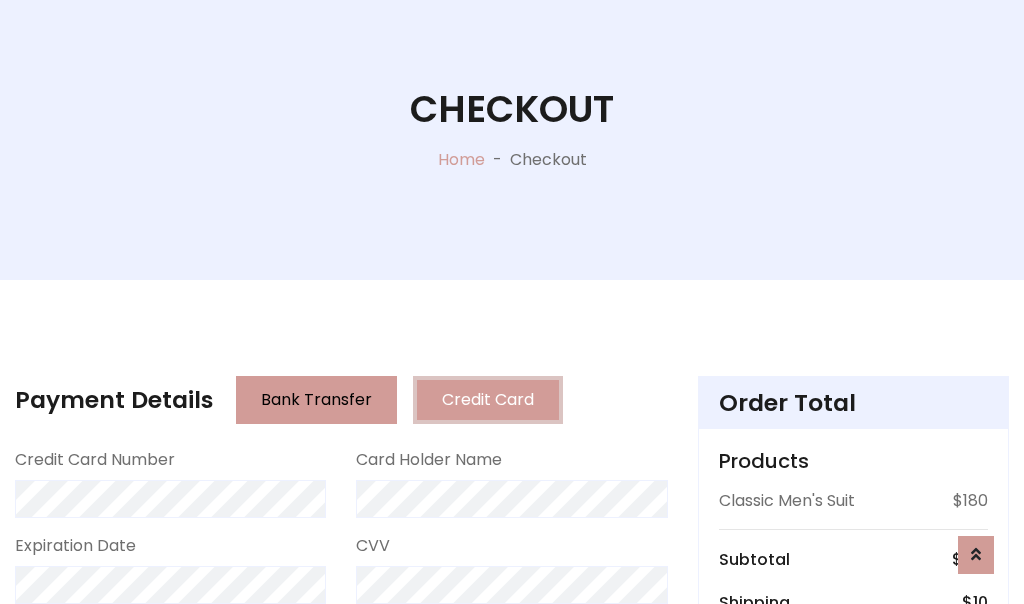 click on "Go to shipping" at bounding box center [853, 816] 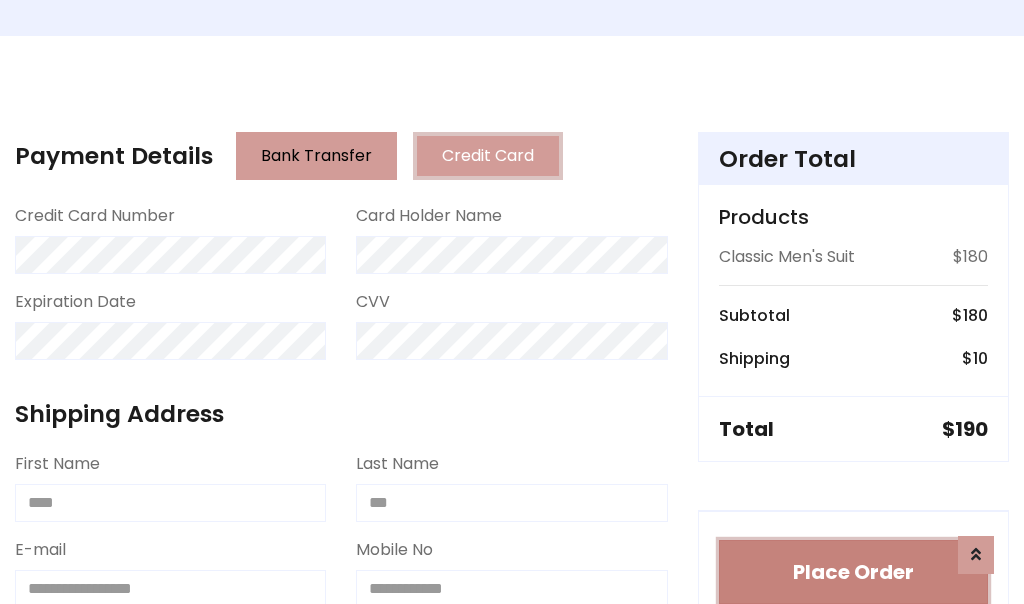 type 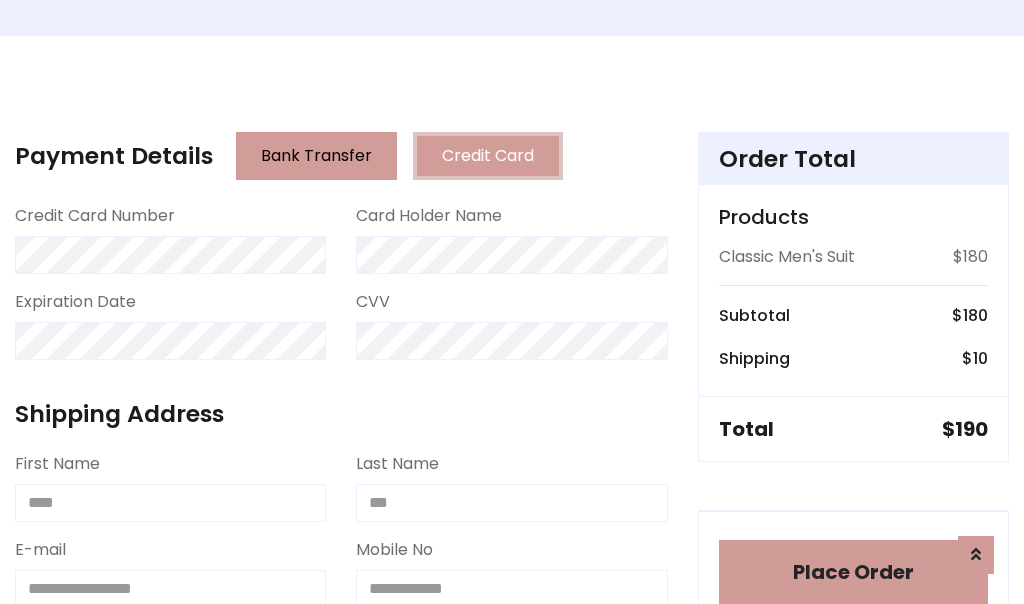 scroll, scrollTop: 1216, scrollLeft: 0, axis: vertical 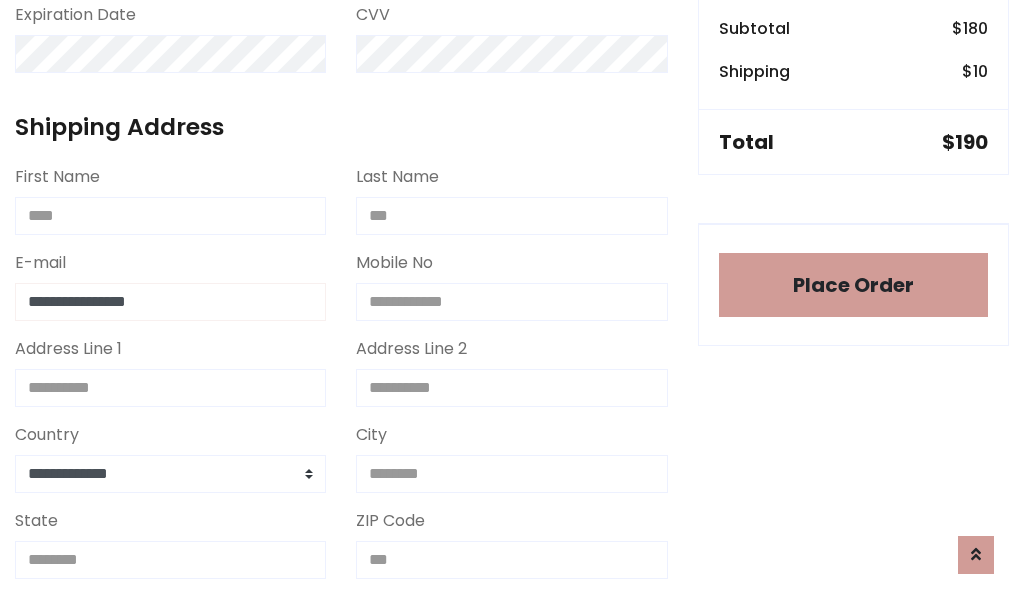 type on "**********" 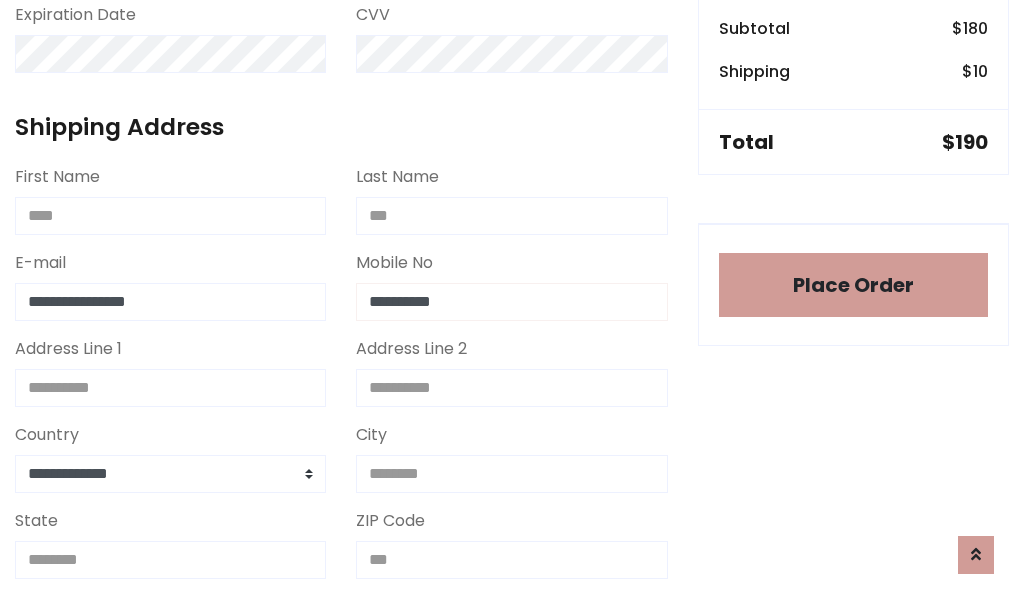 scroll, scrollTop: 573, scrollLeft: 0, axis: vertical 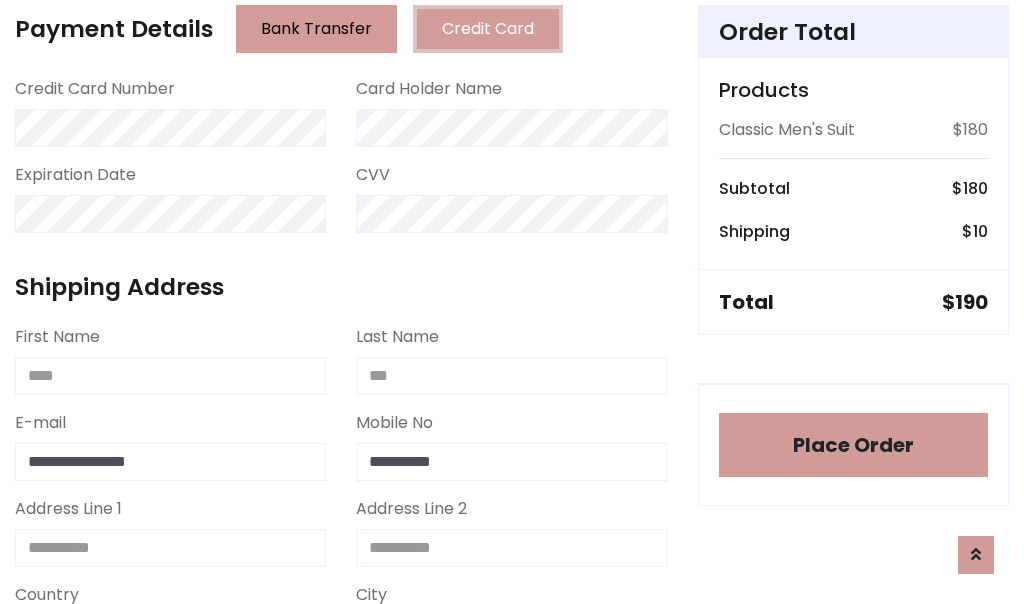 type on "**********" 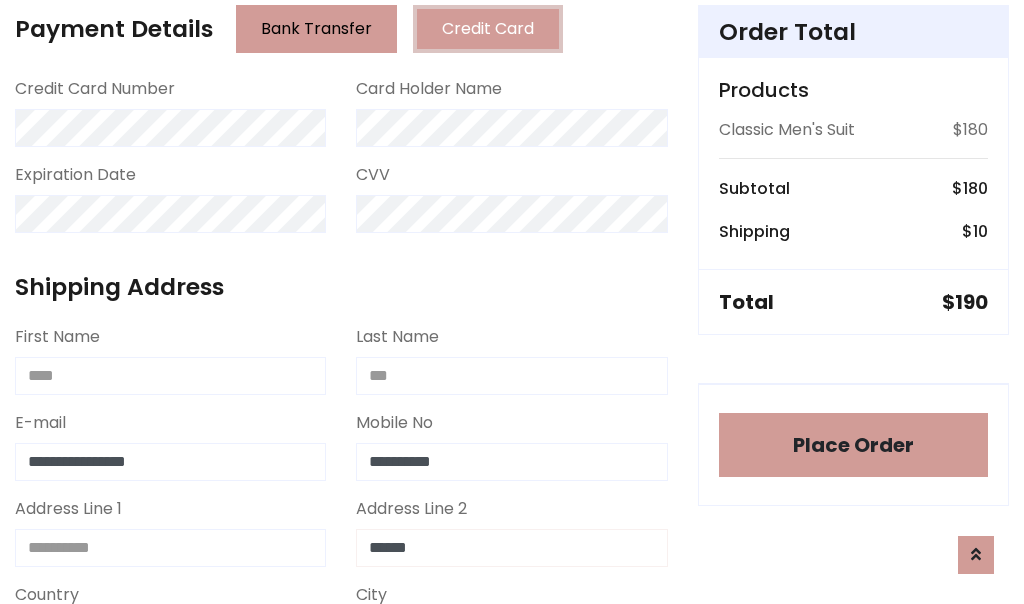type on "******" 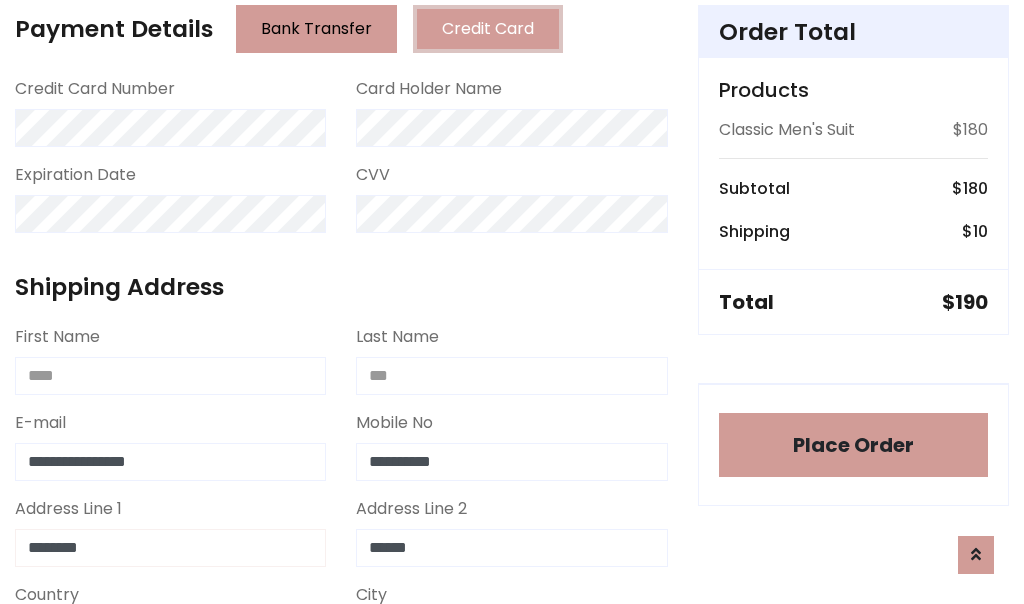 type on "********" 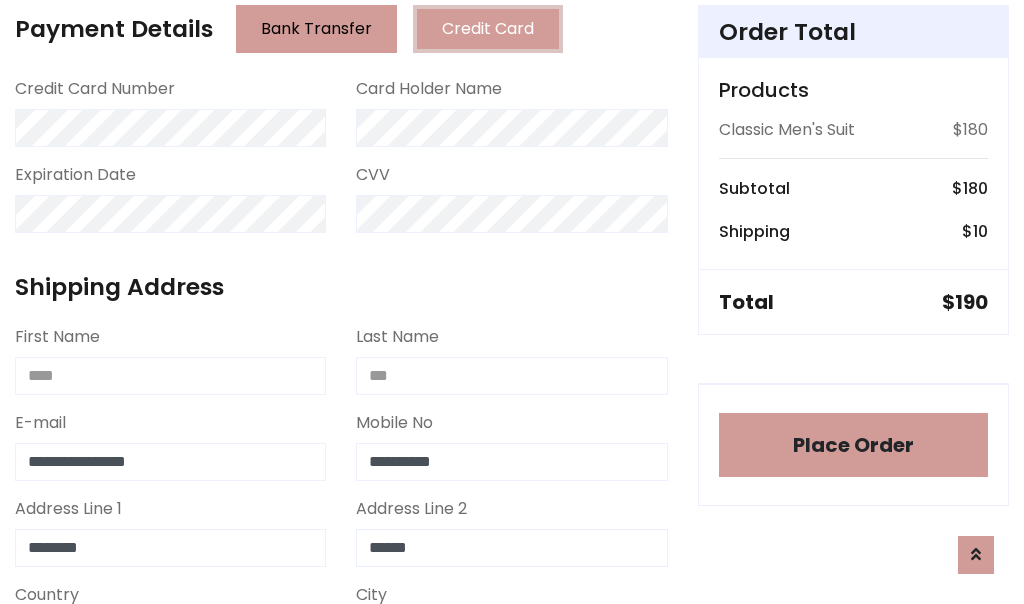 select on "*******" 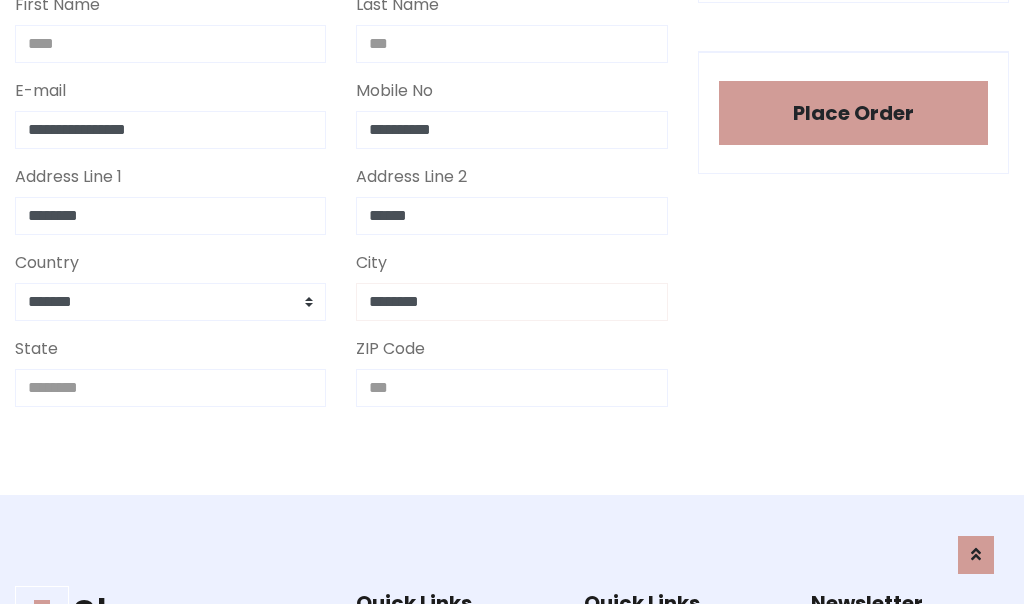 type on "********" 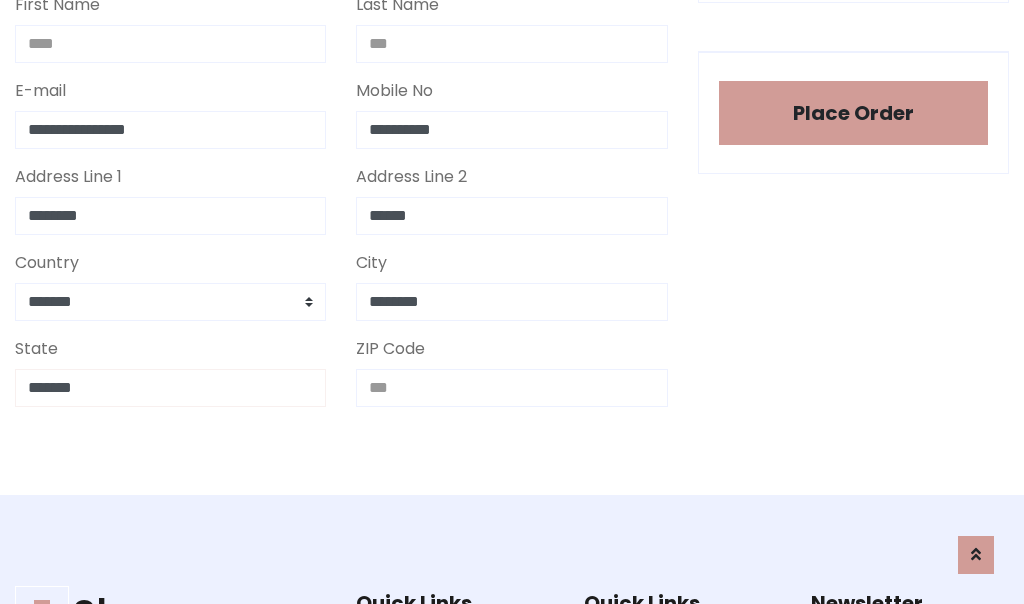 type on "*******" 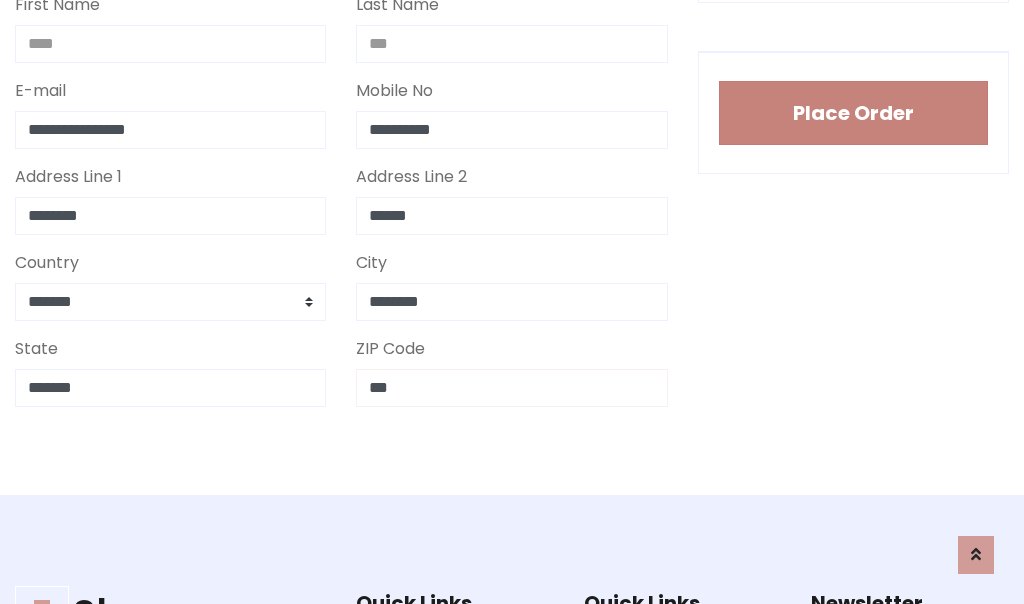 type on "***" 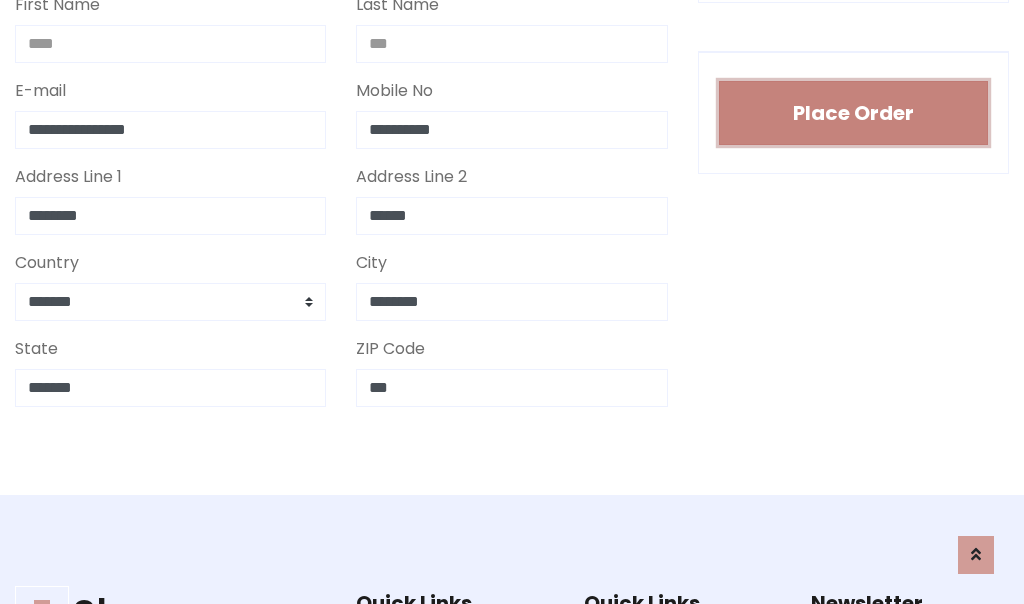 click on "Place Order" at bounding box center [853, 113] 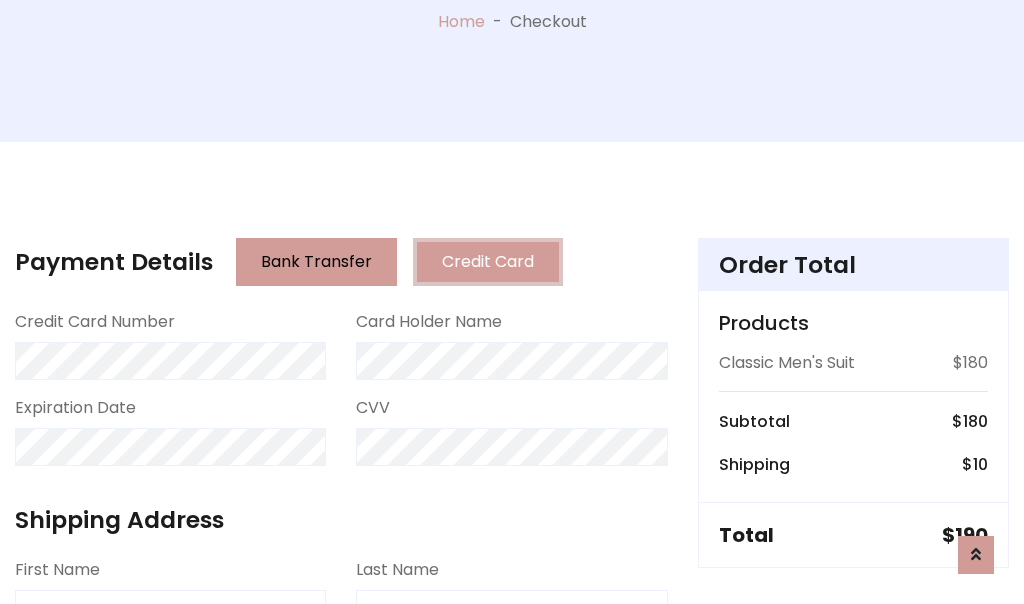 scroll, scrollTop: 0, scrollLeft: 0, axis: both 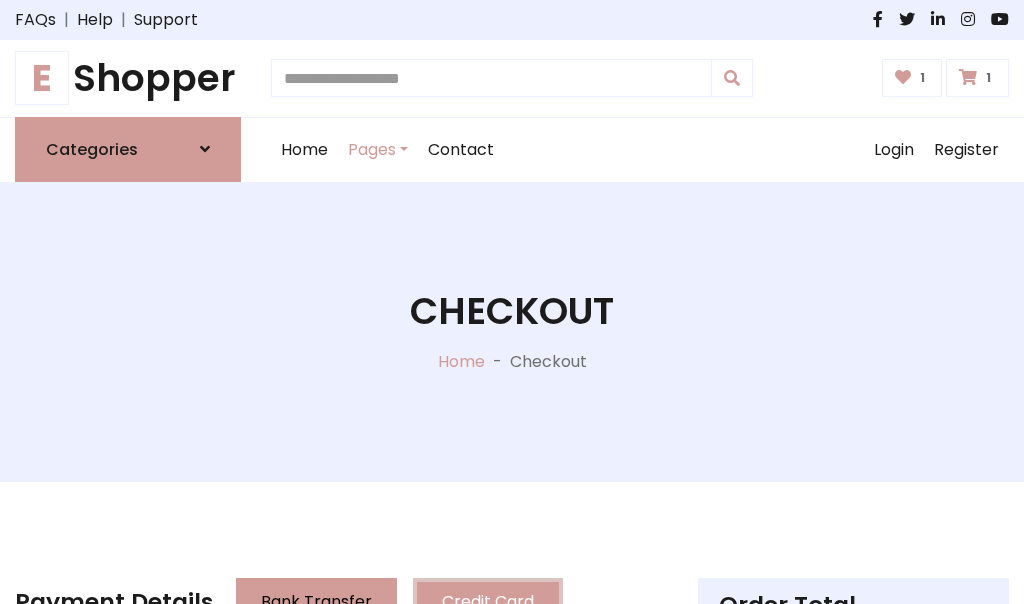 click on "E" at bounding box center [42, 78] 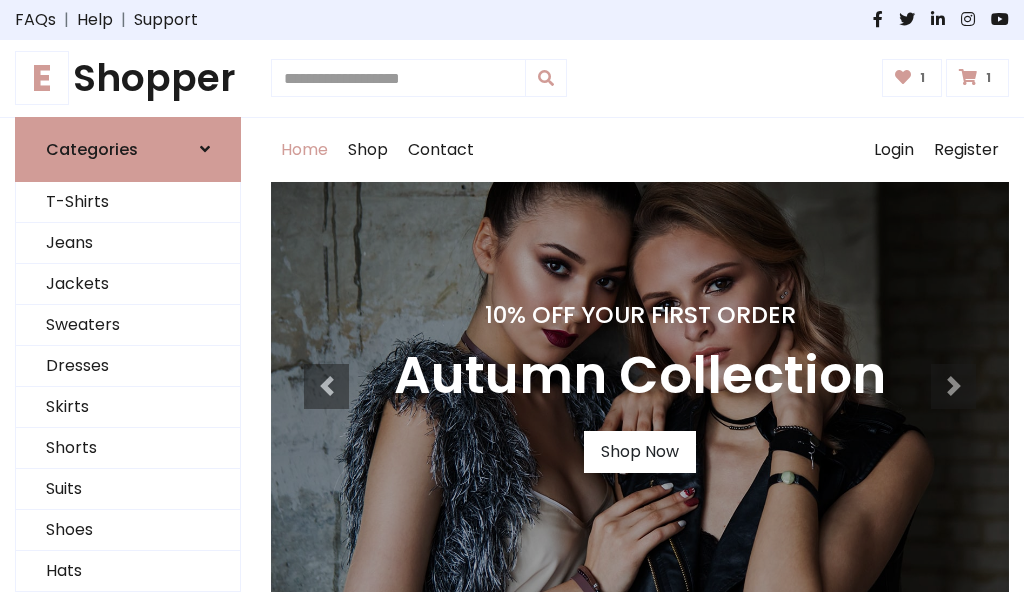 scroll, scrollTop: 0, scrollLeft: 0, axis: both 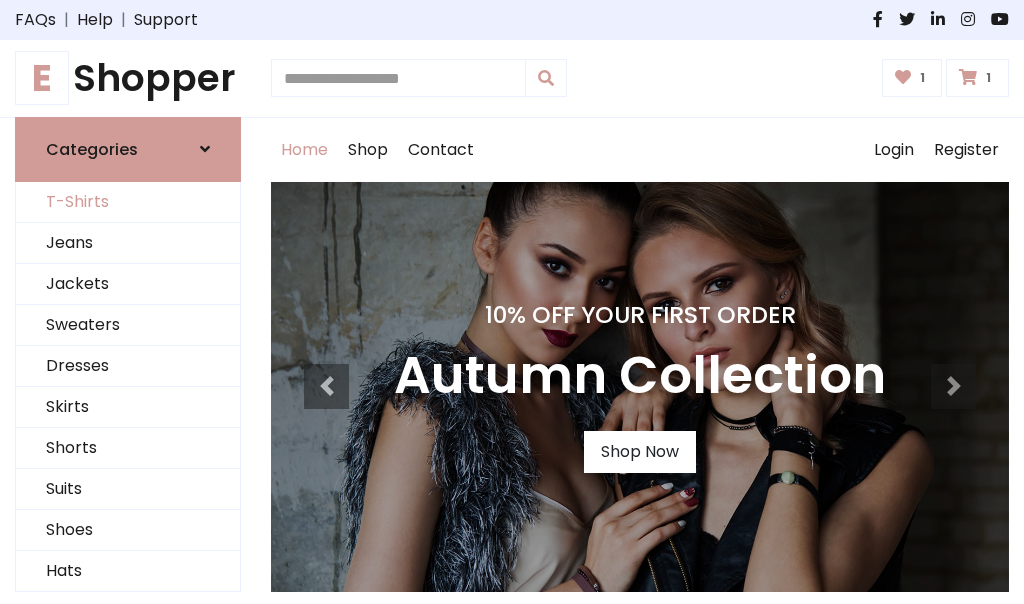 click on "T-Shirts" at bounding box center (128, 202) 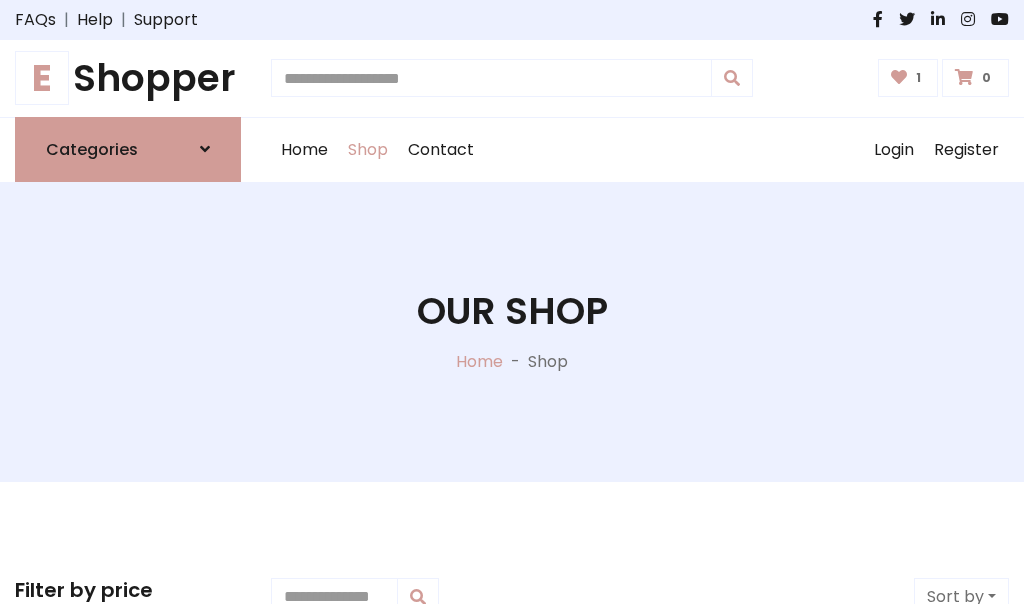 scroll, scrollTop: 0, scrollLeft: 0, axis: both 